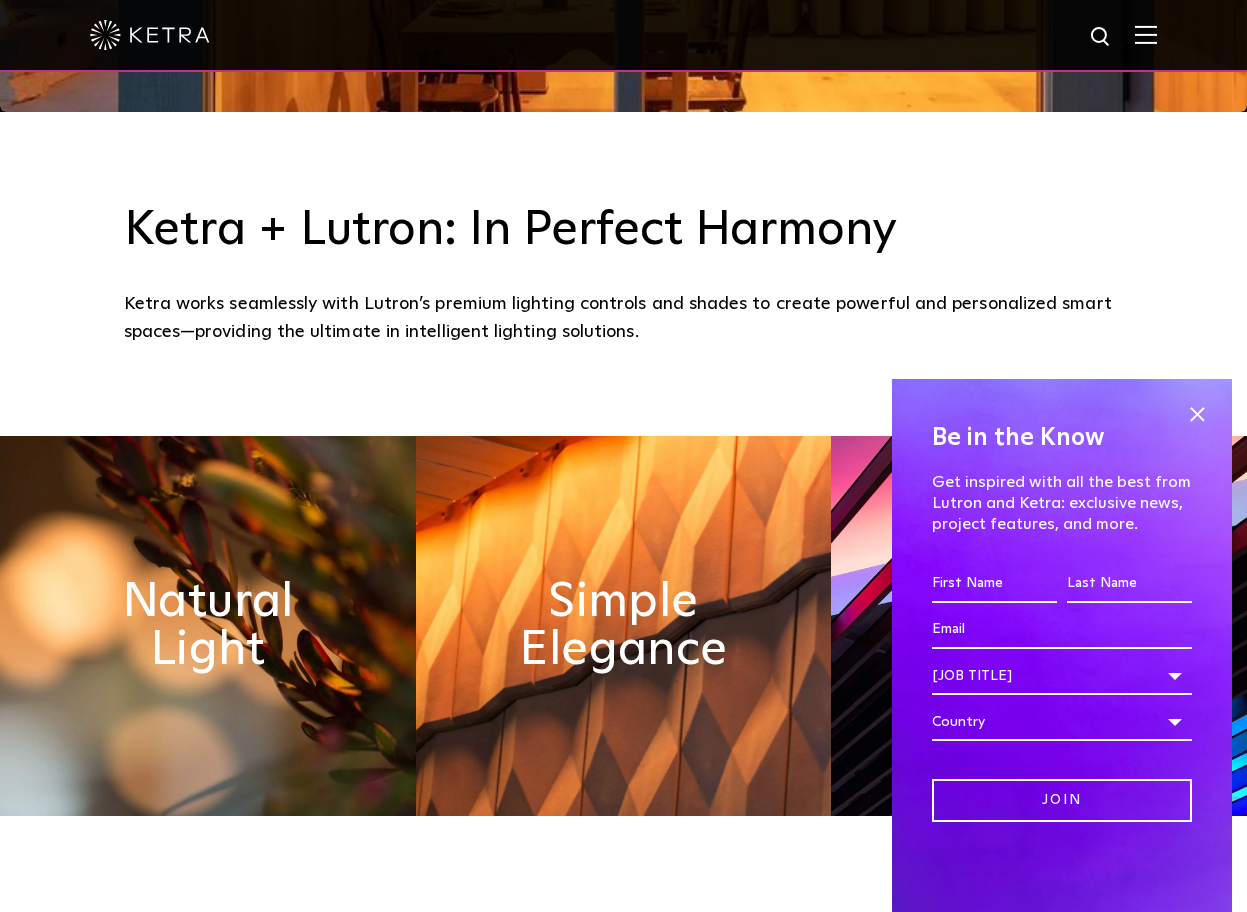 scroll, scrollTop: 0, scrollLeft: 0, axis: both 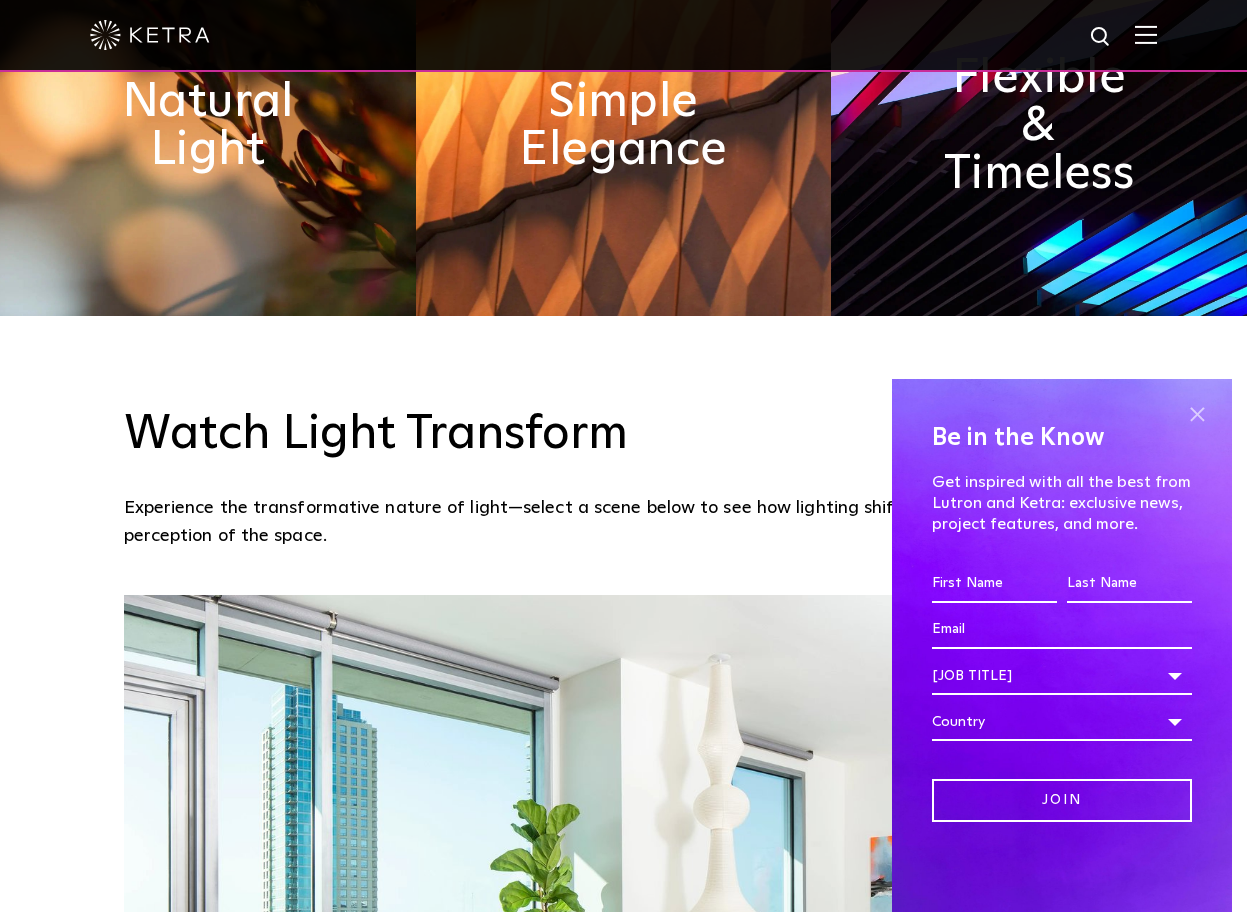 click at bounding box center [1197, 414] 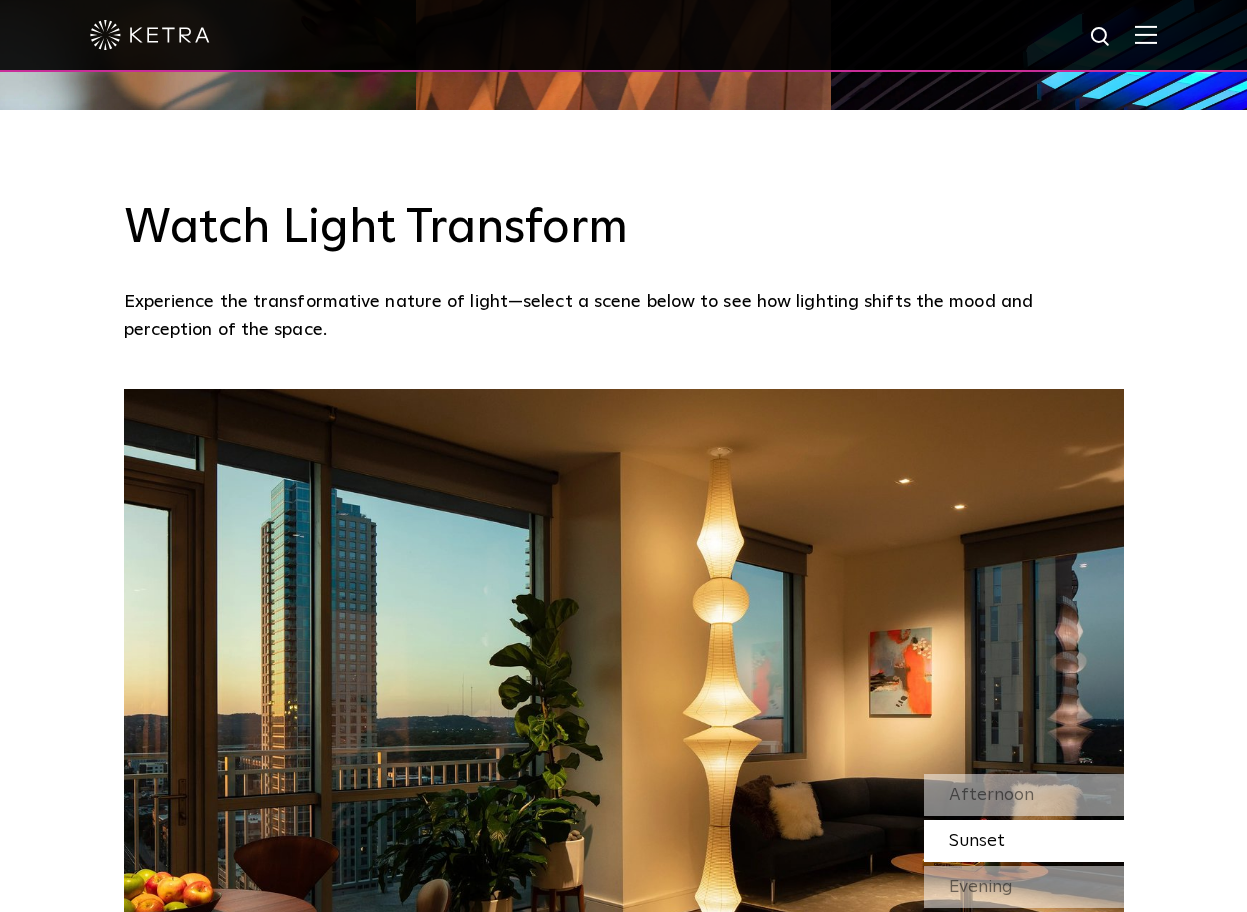 scroll, scrollTop: 1800, scrollLeft: 0, axis: vertical 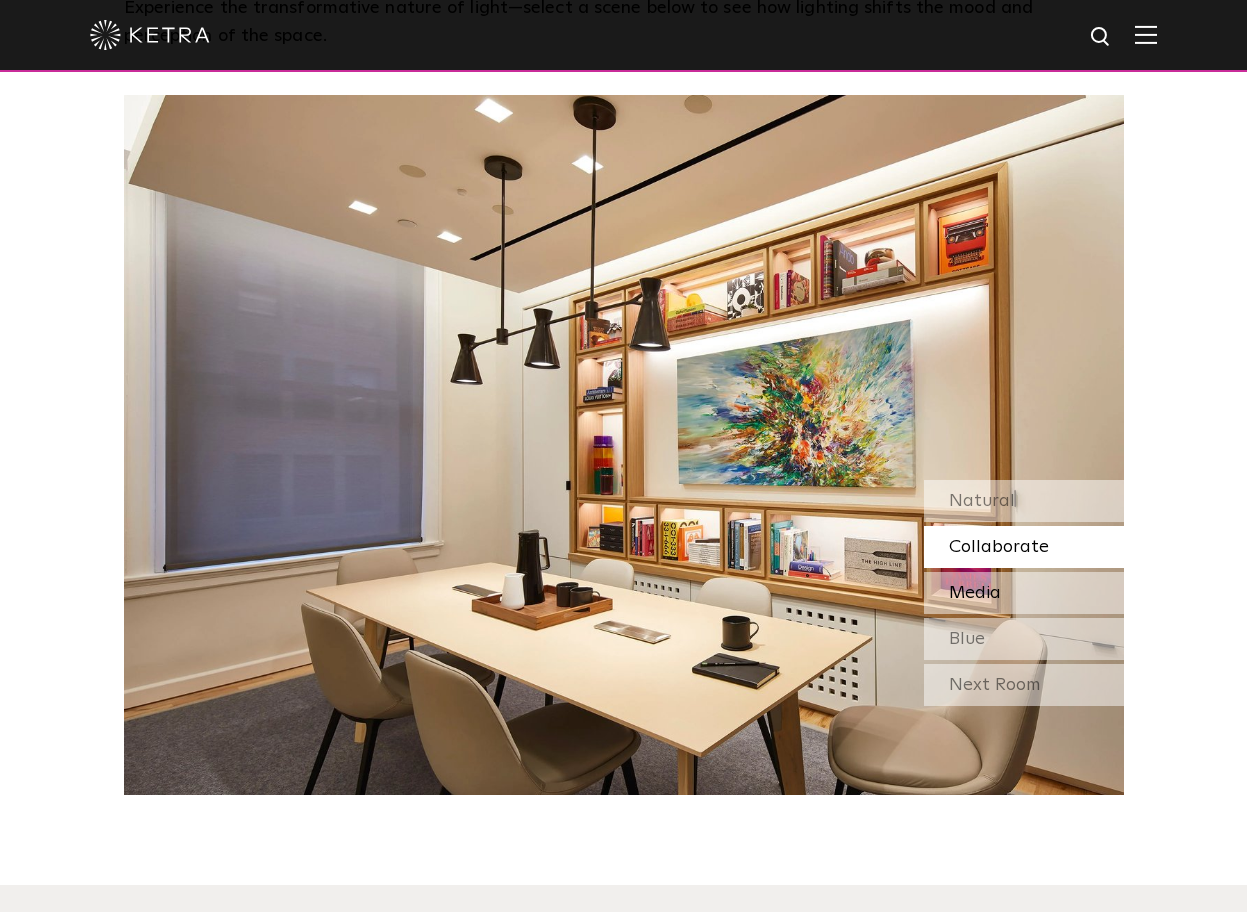 click on "Media" at bounding box center (975, 593) 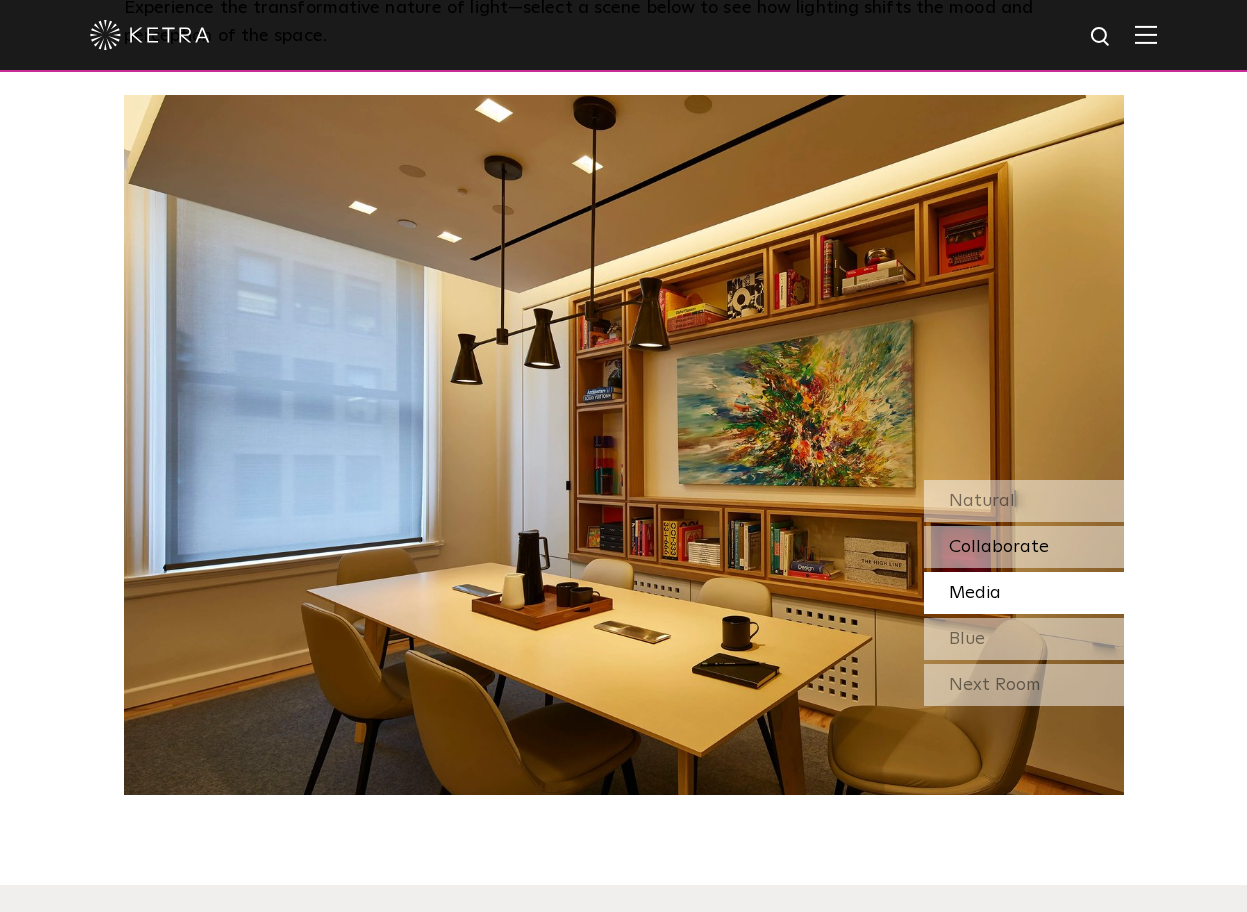 click on "Collaborate" at bounding box center (999, 547) 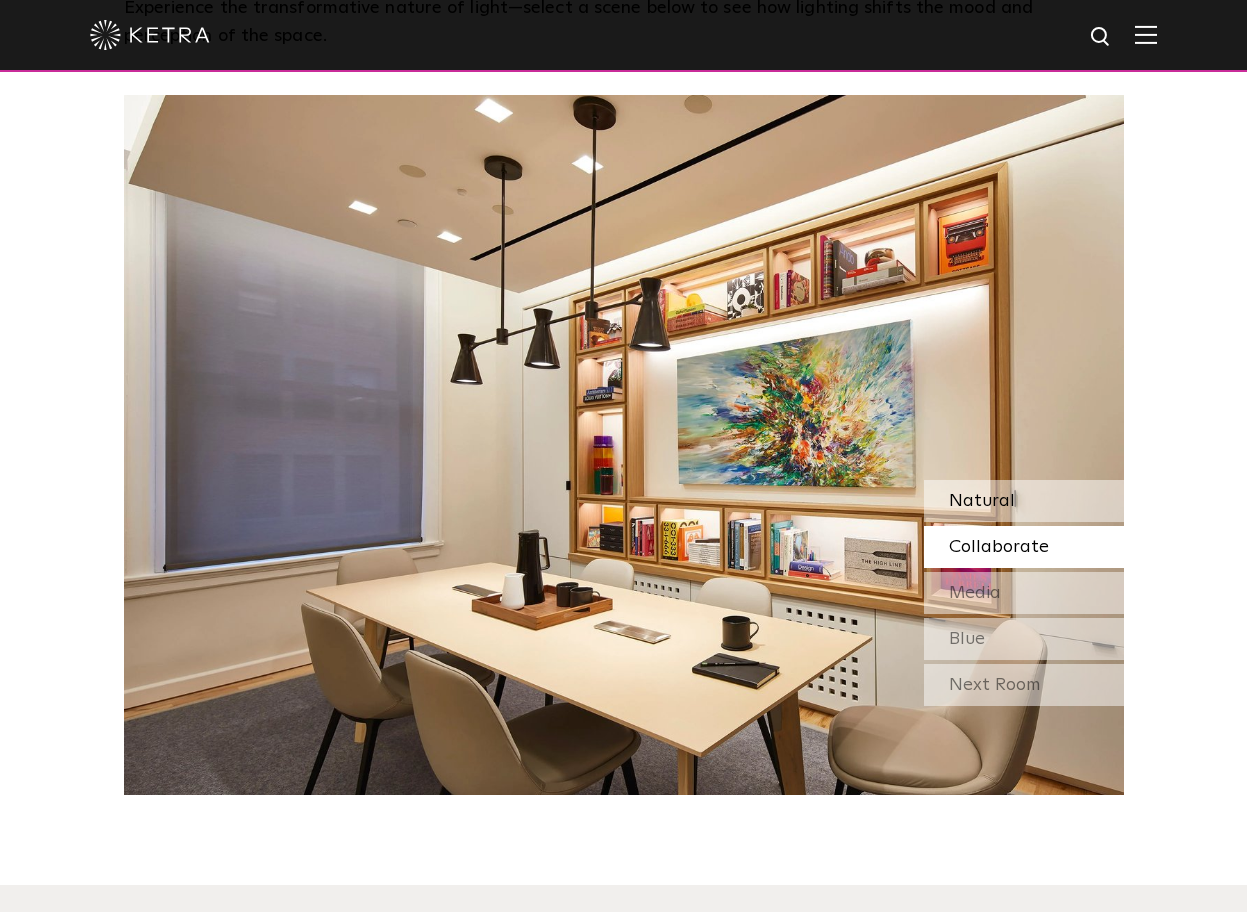 click on "Natural" at bounding box center [982, 501] 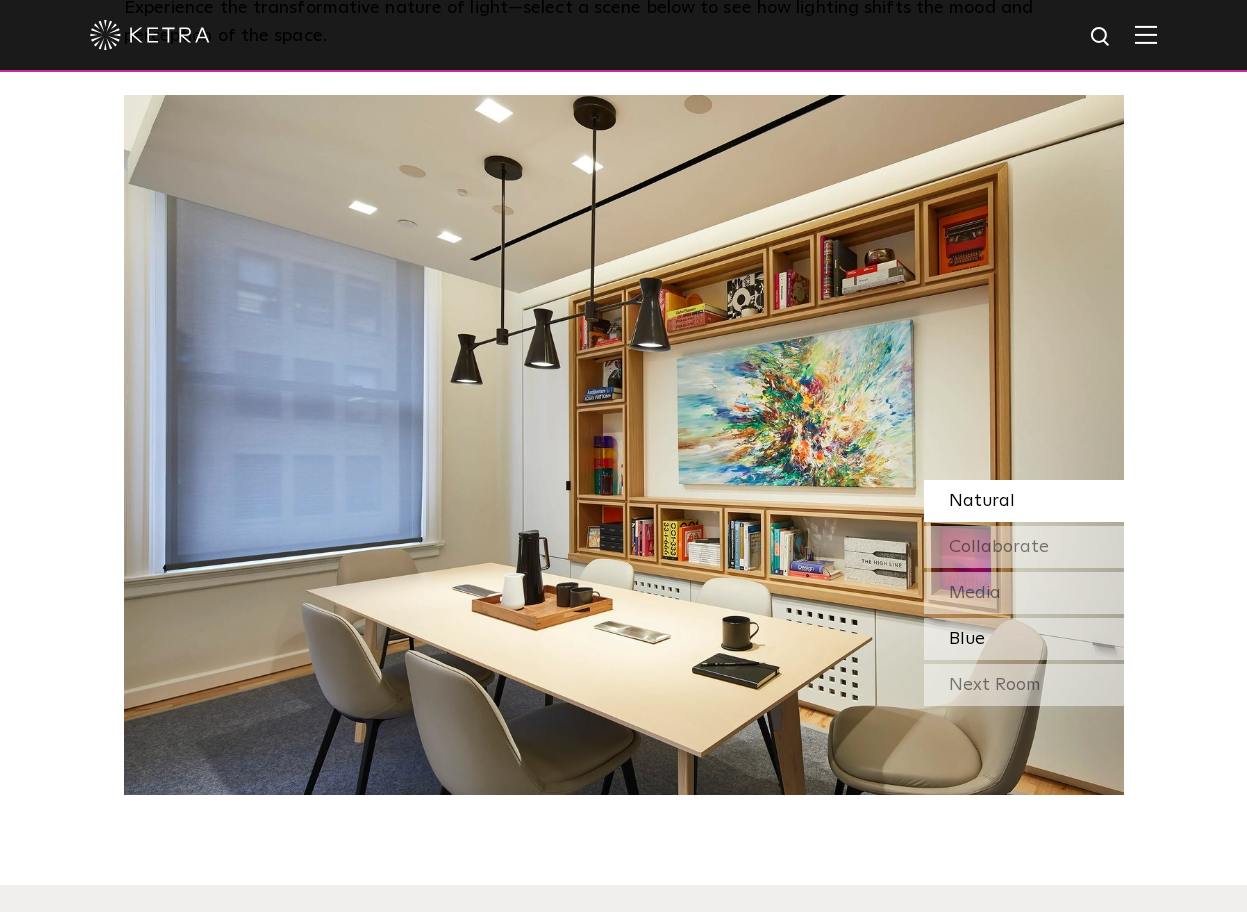 click on "Blue" at bounding box center (967, 639) 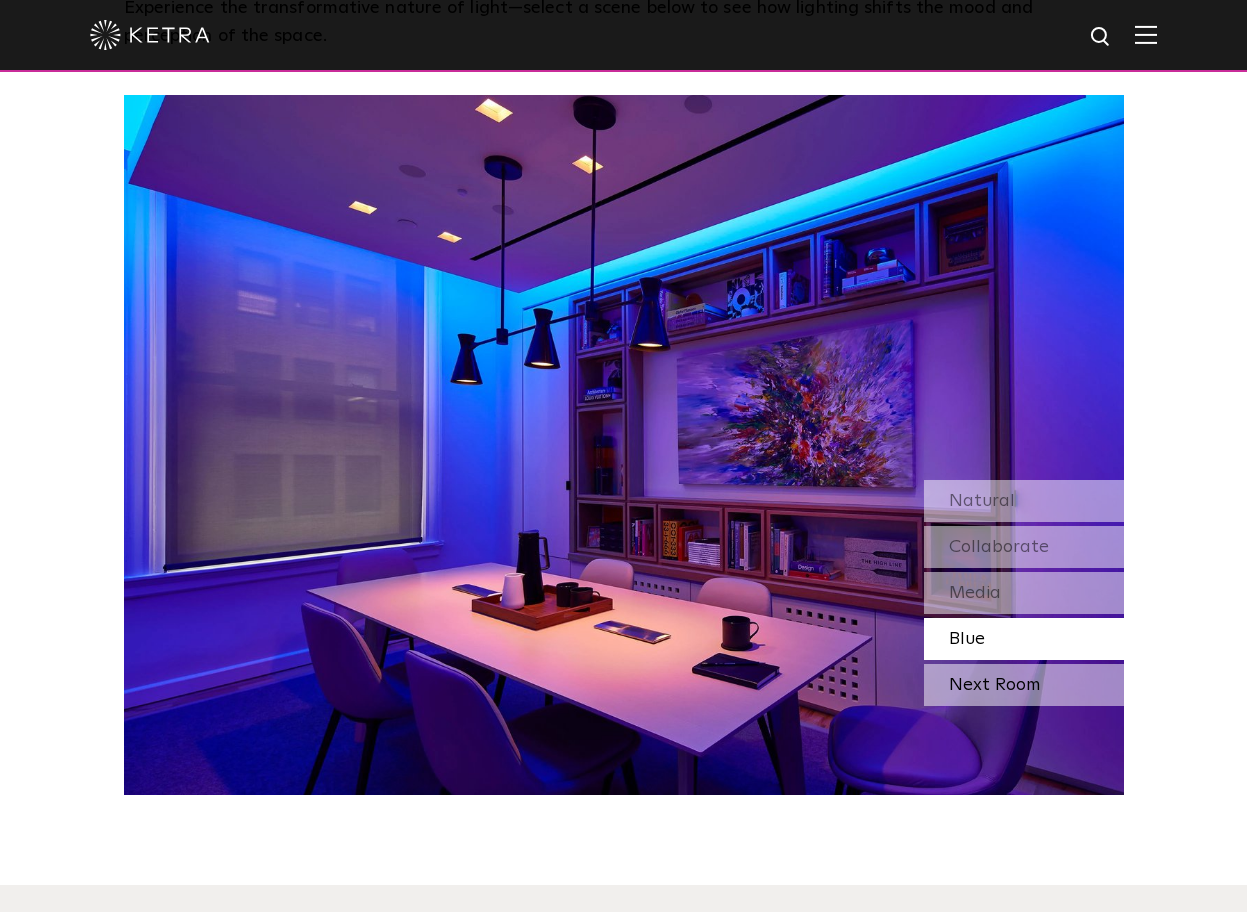 click on "Next Room" at bounding box center (1024, 685) 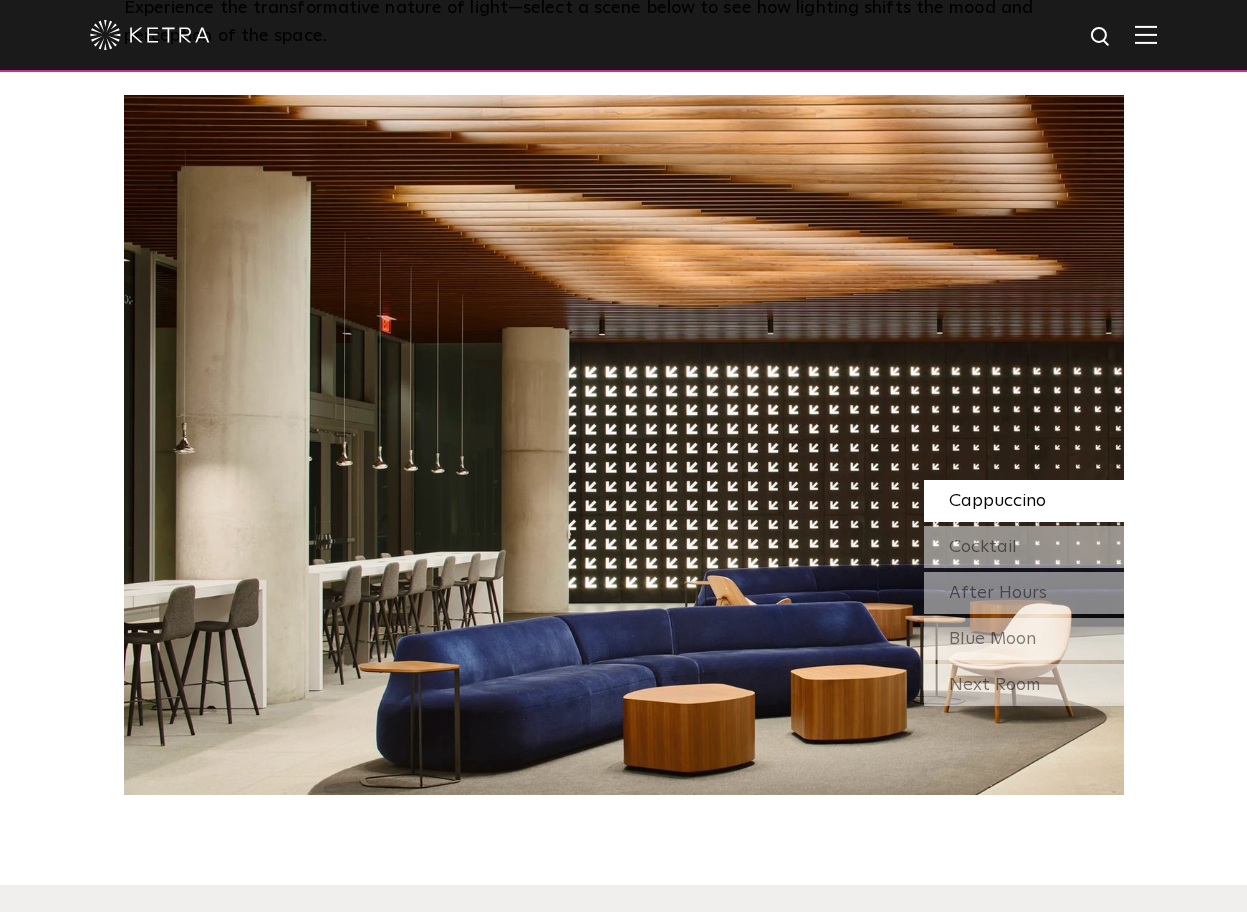 click on "Cappuccino" at bounding box center (997, 501) 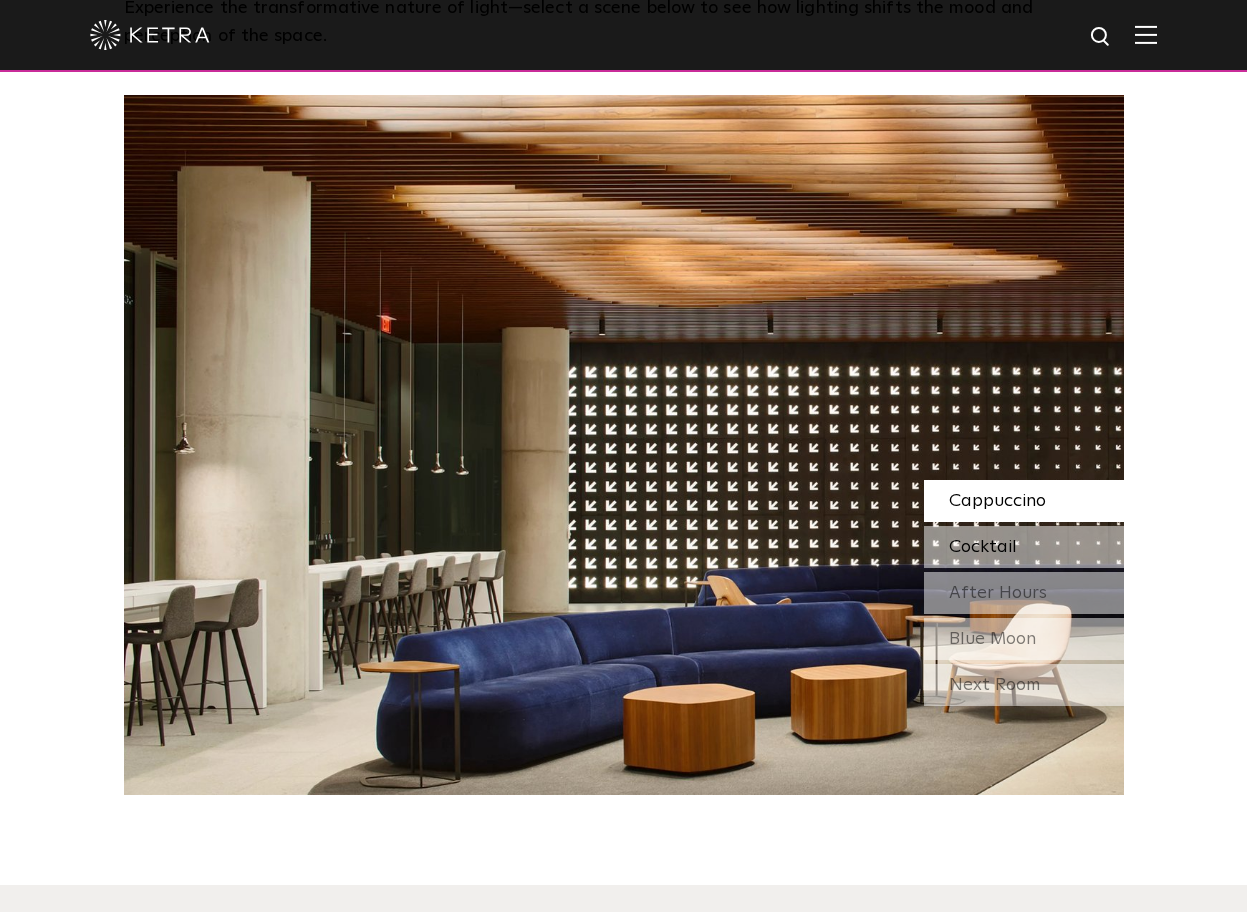 click on "Cocktail" at bounding box center [983, 547] 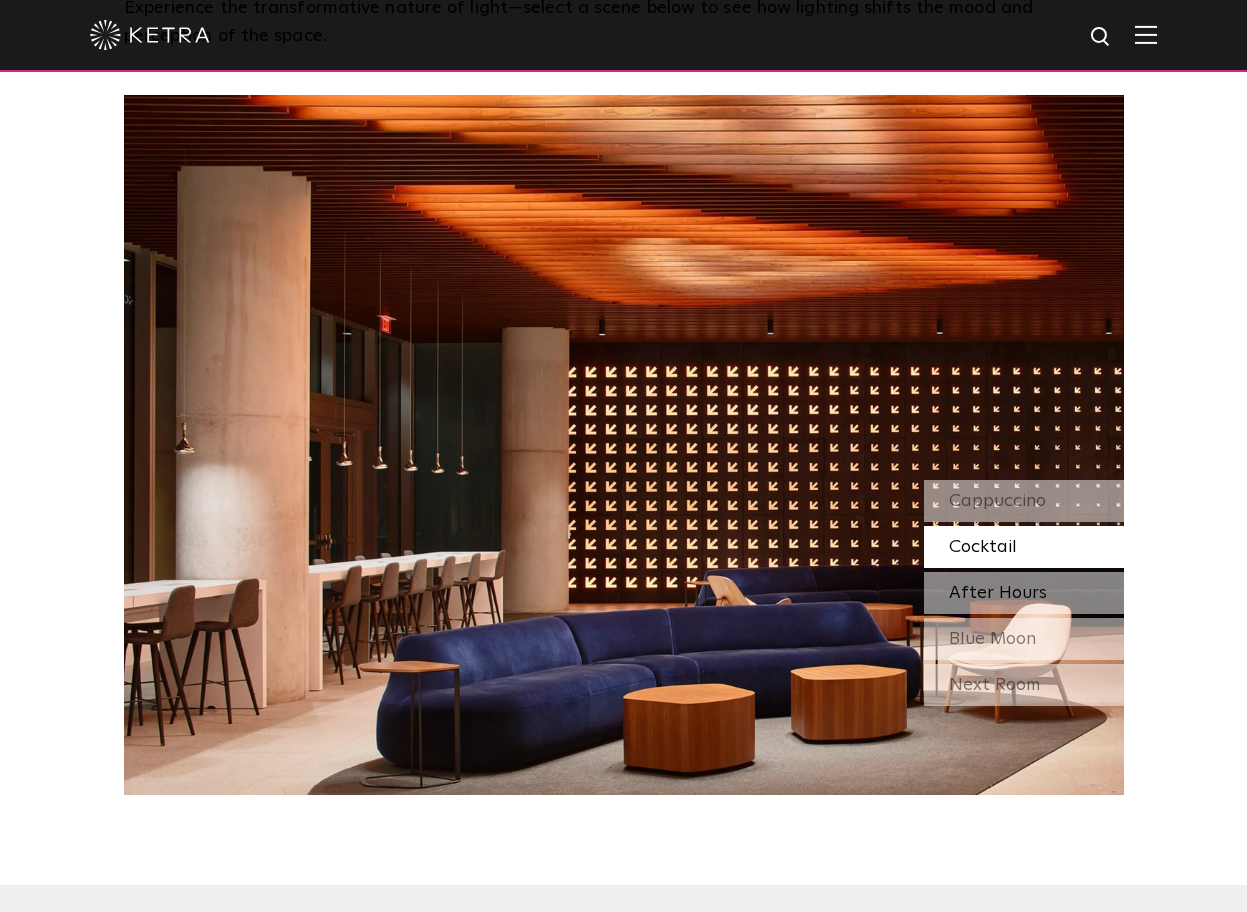 click on "After Hours" at bounding box center [998, 593] 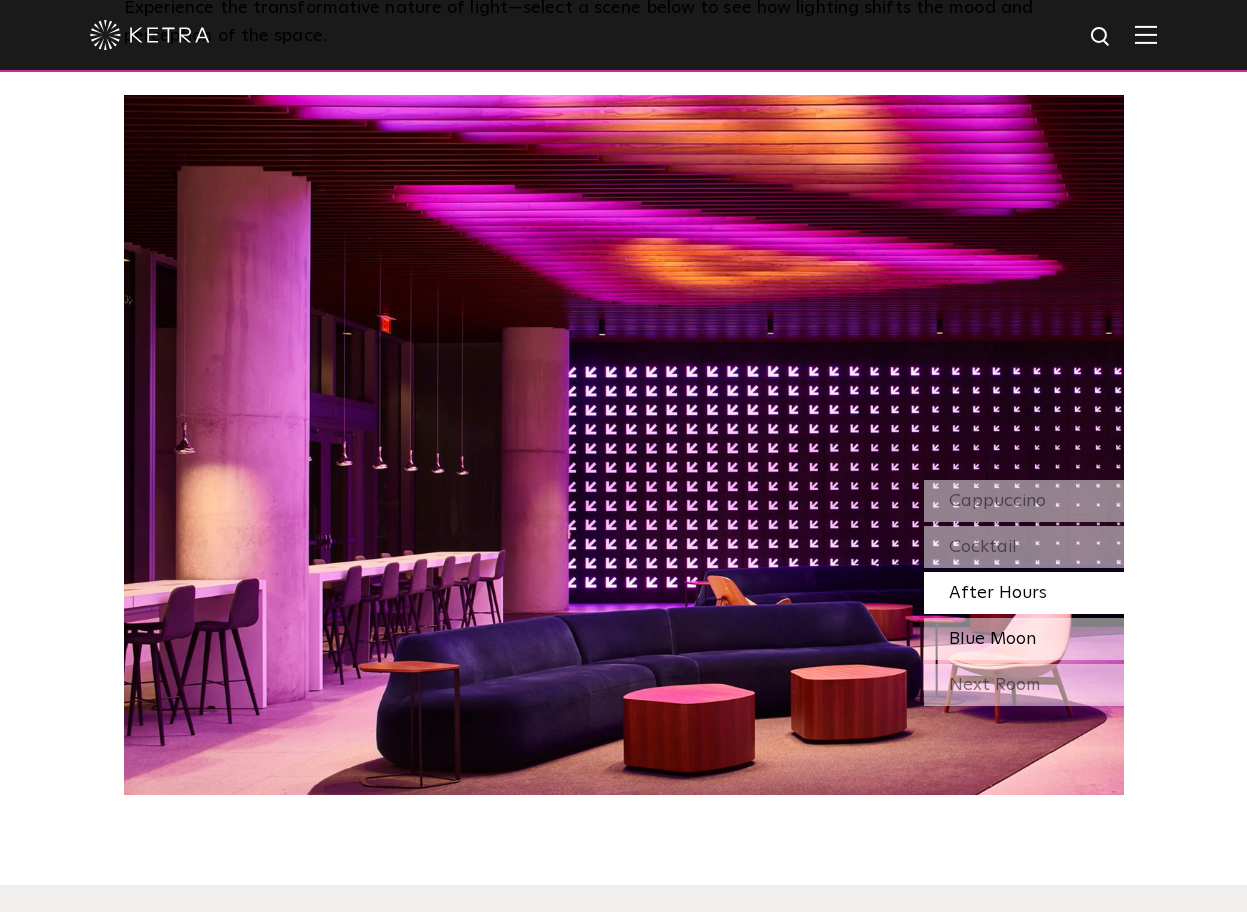 click on "Blue Moon" at bounding box center (992, 639) 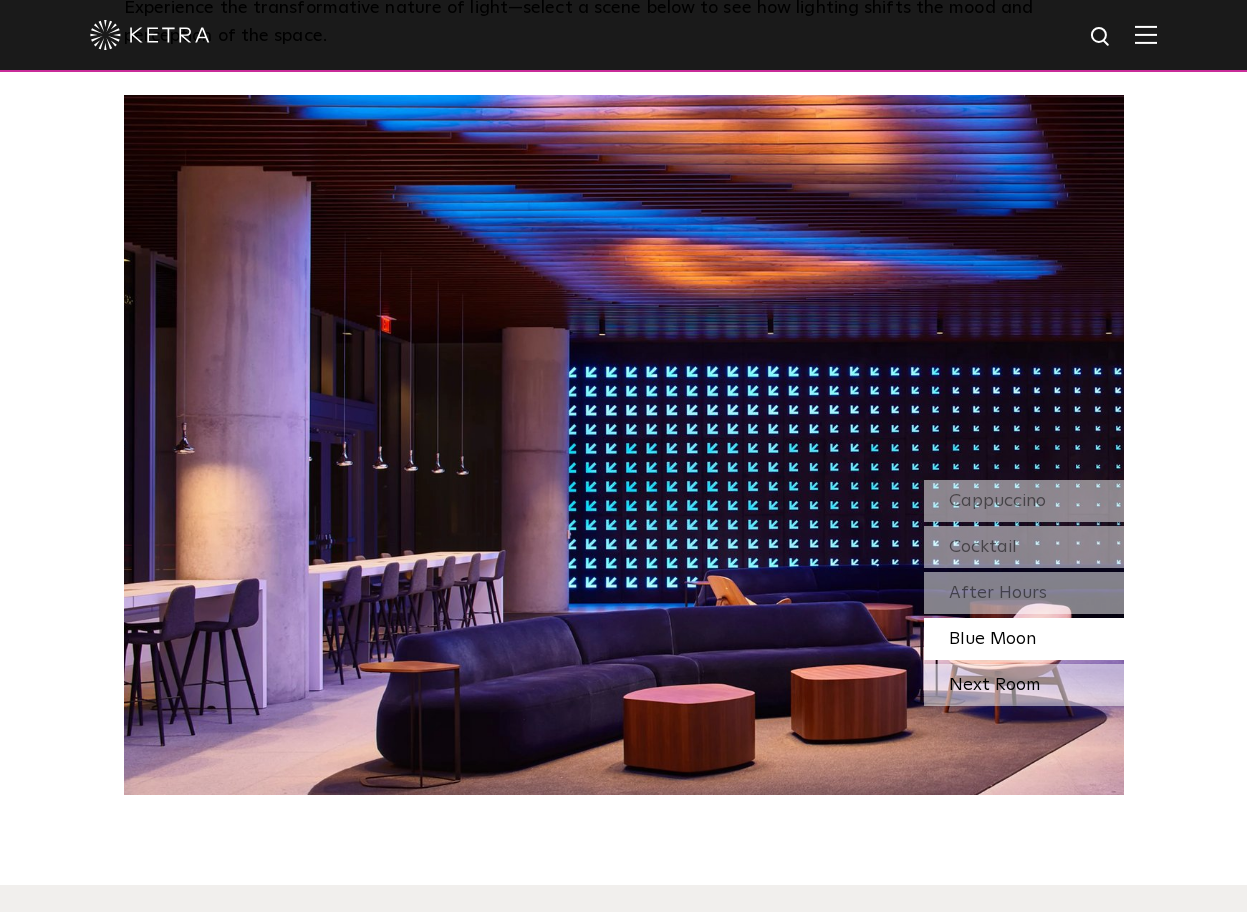 click on "Next Room" at bounding box center (1024, 685) 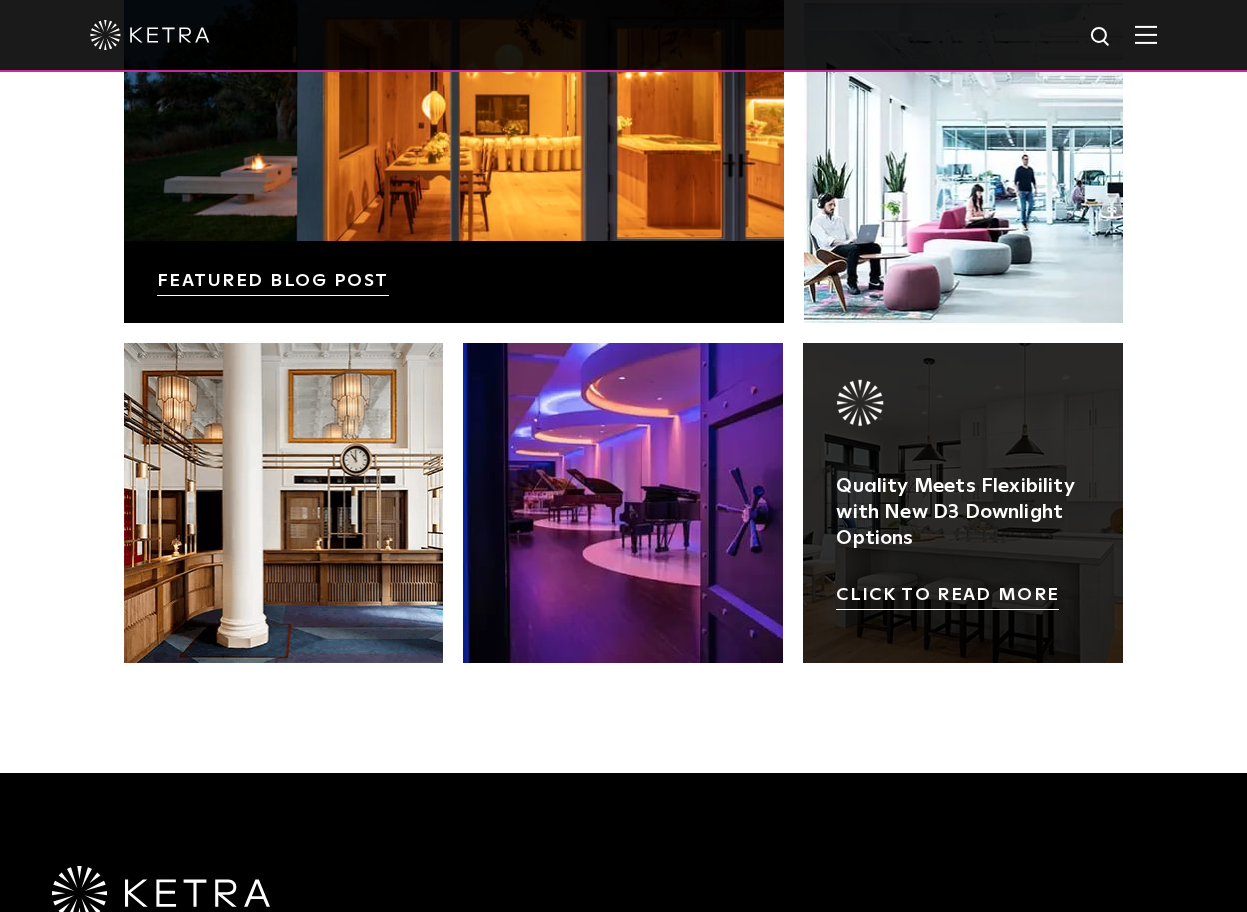 scroll, scrollTop: 4200, scrollLeft: 0, axis: vertical 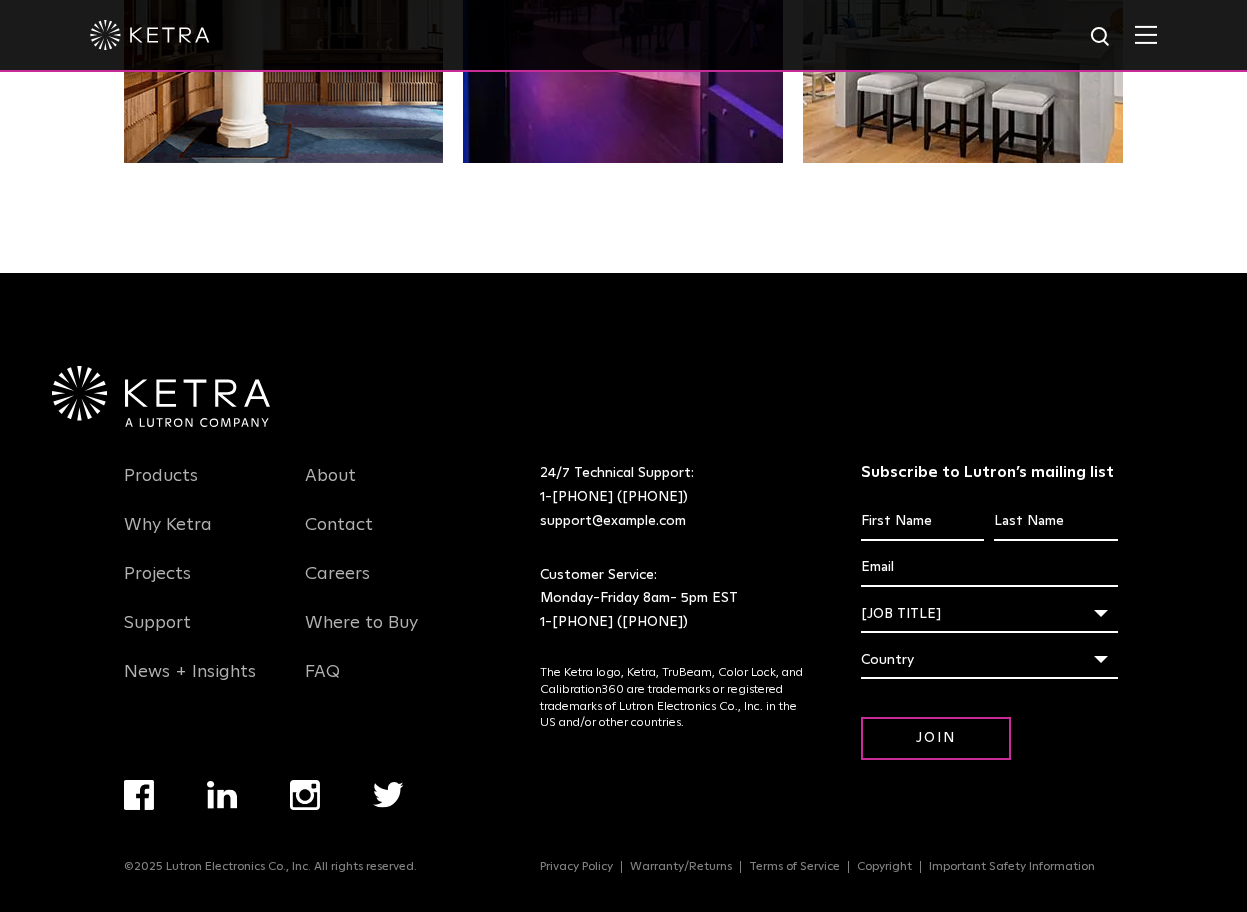 click at bounding box center [623, 35] 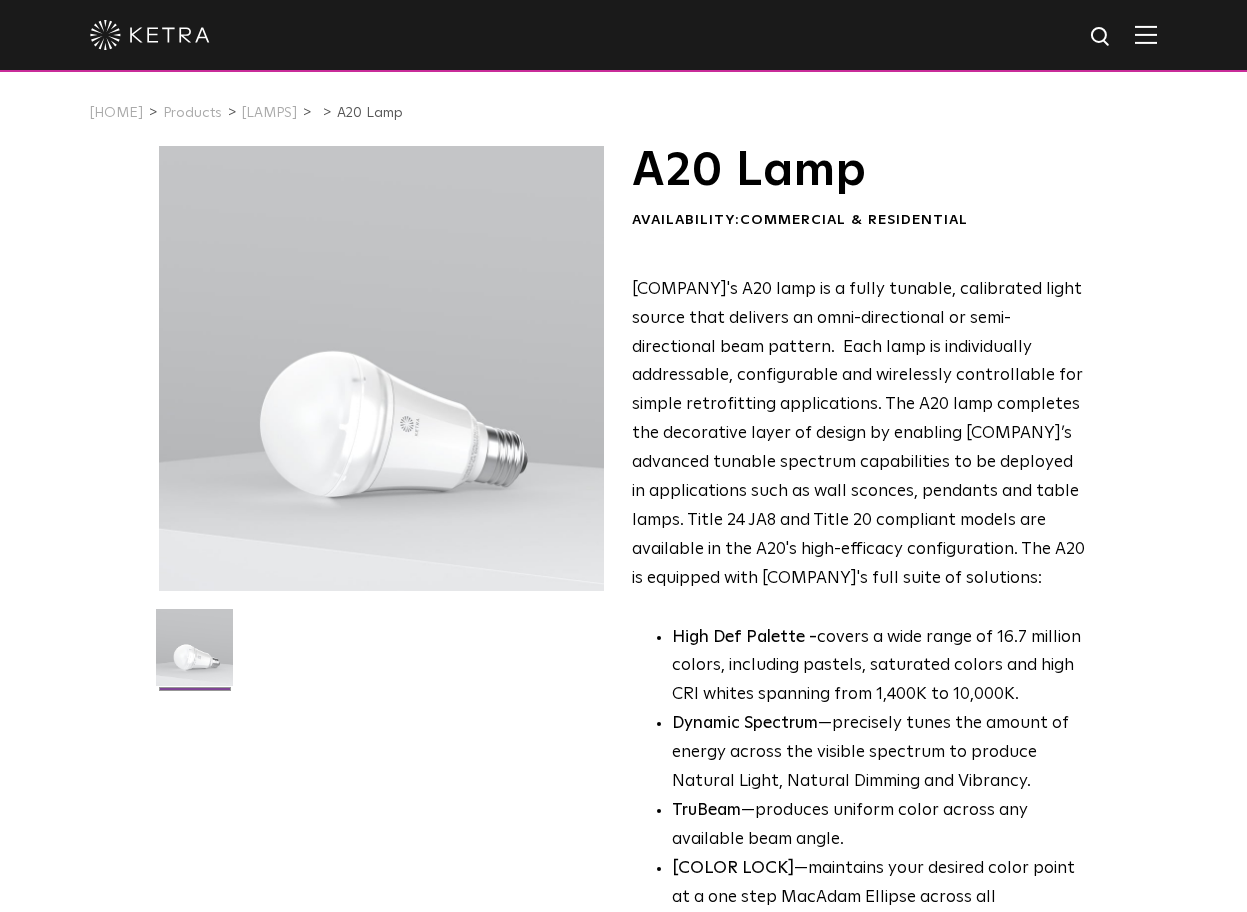 scroll, scrollTop: 0, scrollLeft: 0, axis: both 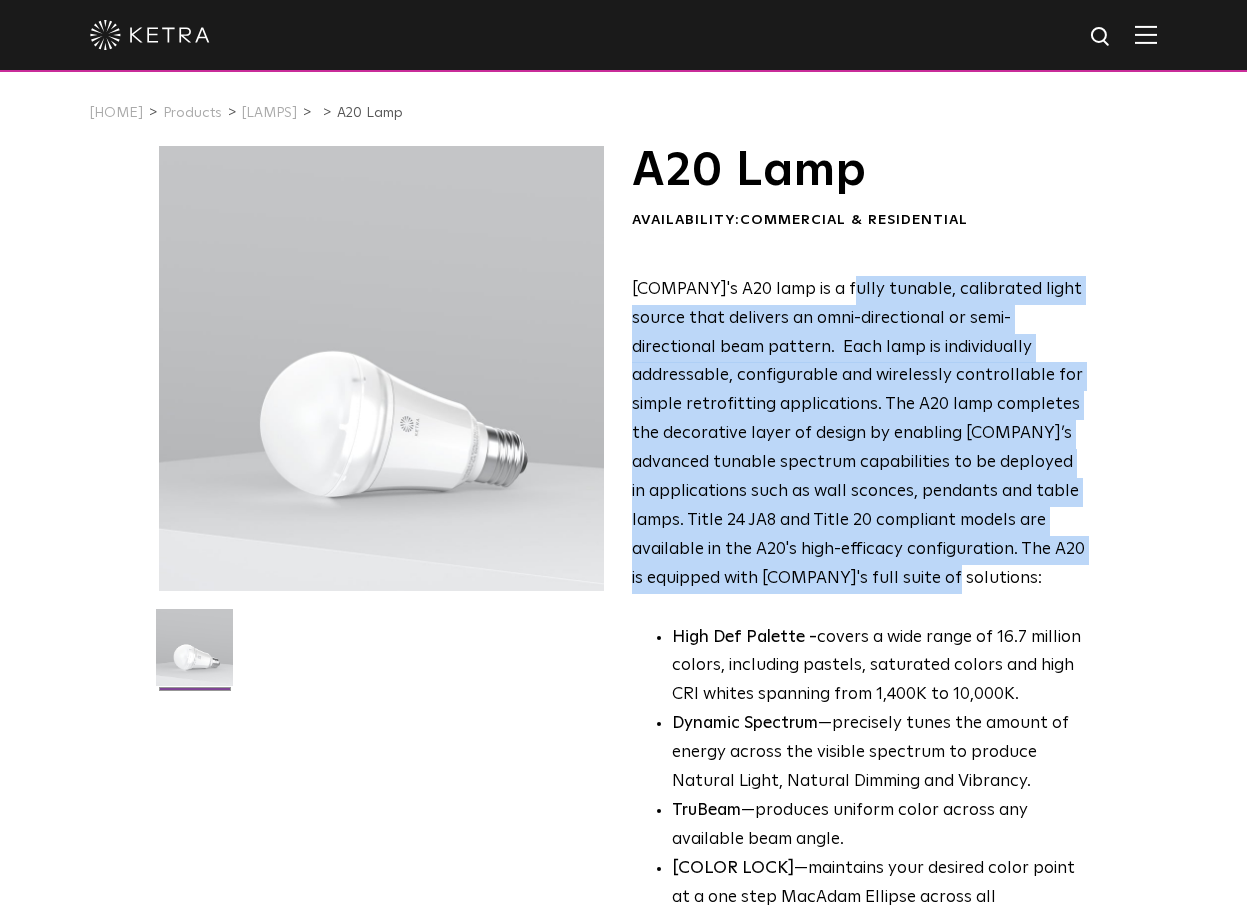 drag, startPoint x: 862, startPoint y: 305, endPoint x: 1184, endPoint y: 573, distance: 418.93674 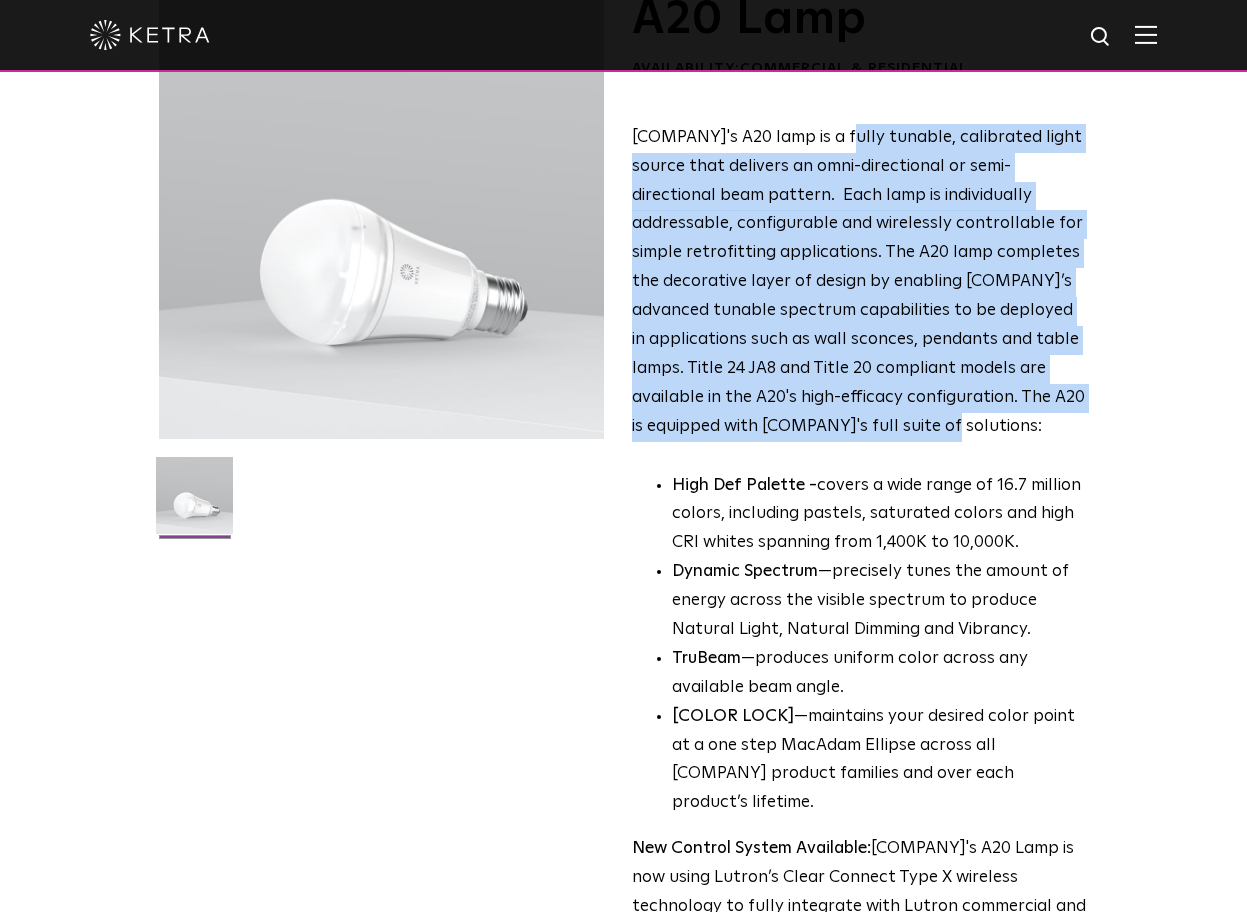 scroll, scrollTop: 100, scrollLeft: 0, axis: vertical 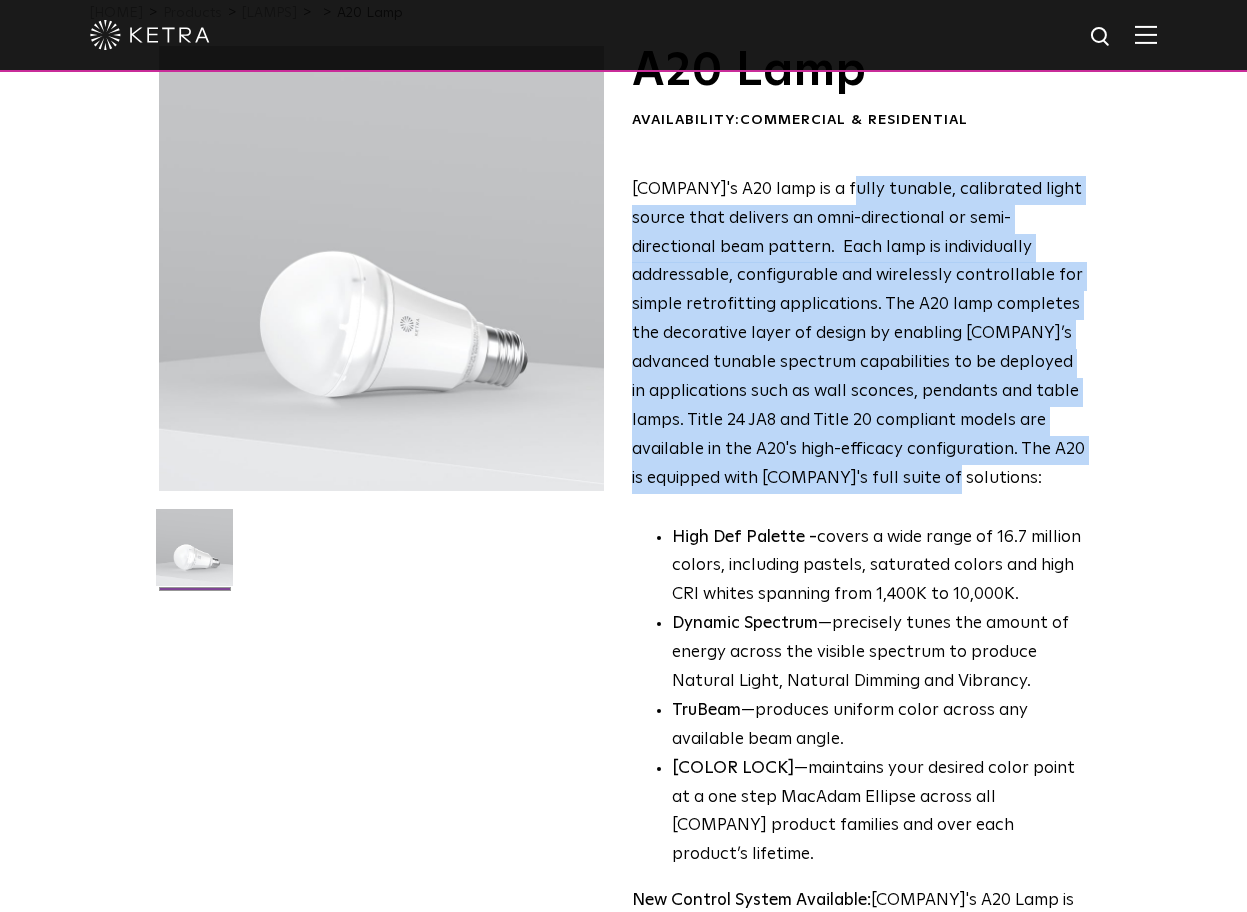 click on "A20 Lamp
Availability:  Commercial & Residential
[COMPANY]'s A20 lamp is a fully tunable, calibrated light source that delivers an omni-directional or semi-directional beam pattern.  Each lamp is individually addressable, configurable and wirelessly controllable for simple retrofitting applications. The A20 lamp completes the decorative layer of design by enabling [COMPANY]’s advanced tunable spectrum capabilities to be deployed in applications such as wall sconces, pendants and table lamps. Title 24 JA8 and Title 20 compliant models are available in the A20's high-efficacy configuration. The A20 is equipped with [COMPANY]'s full suite of solutions:
High Def Palette -
Dynamic Spectrum
TruBeam
Color Lock" at bounding box center (623, 607) 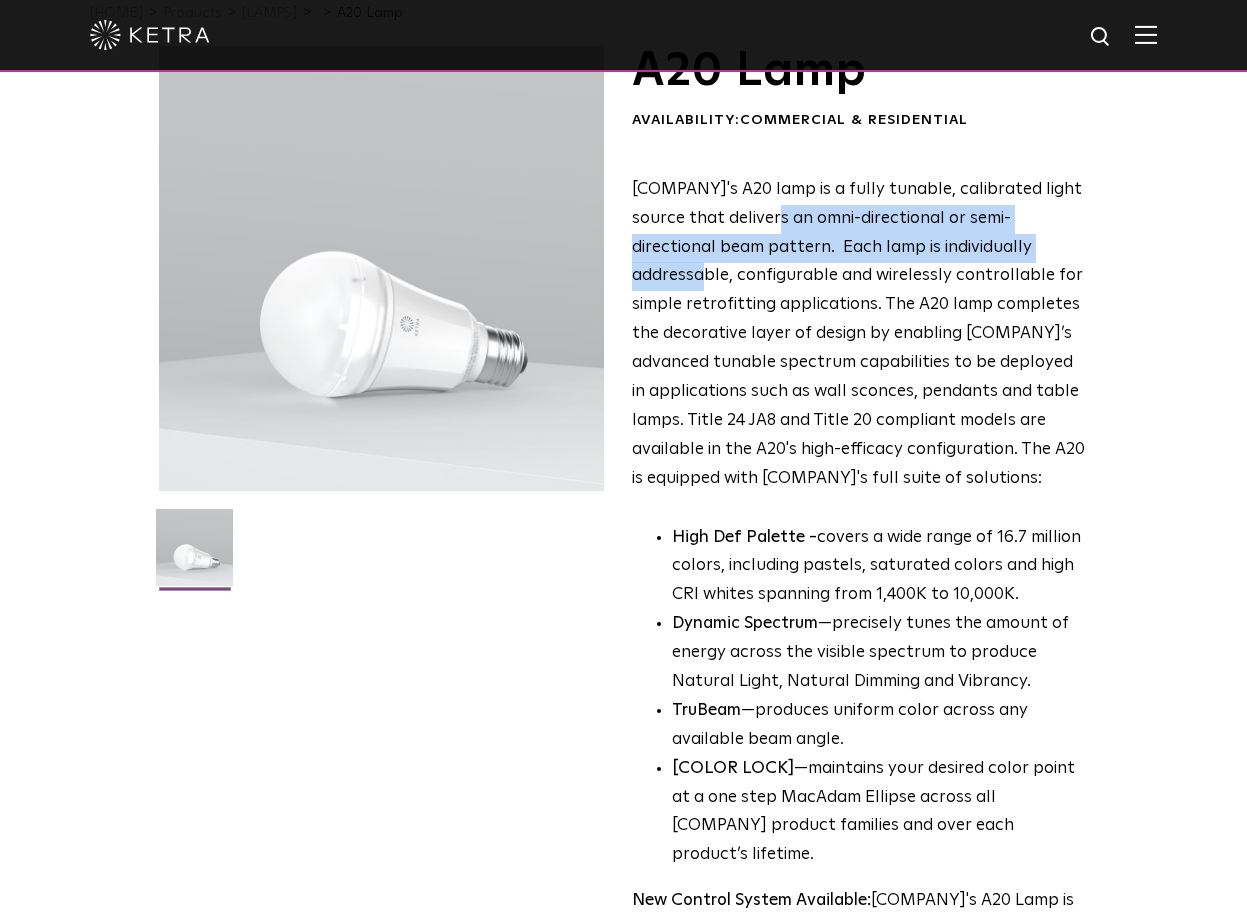 drag, startPoint x: 752, startPoint y: 222, endPoint x: 1061, endPoint y: 244, distance: 309.7822 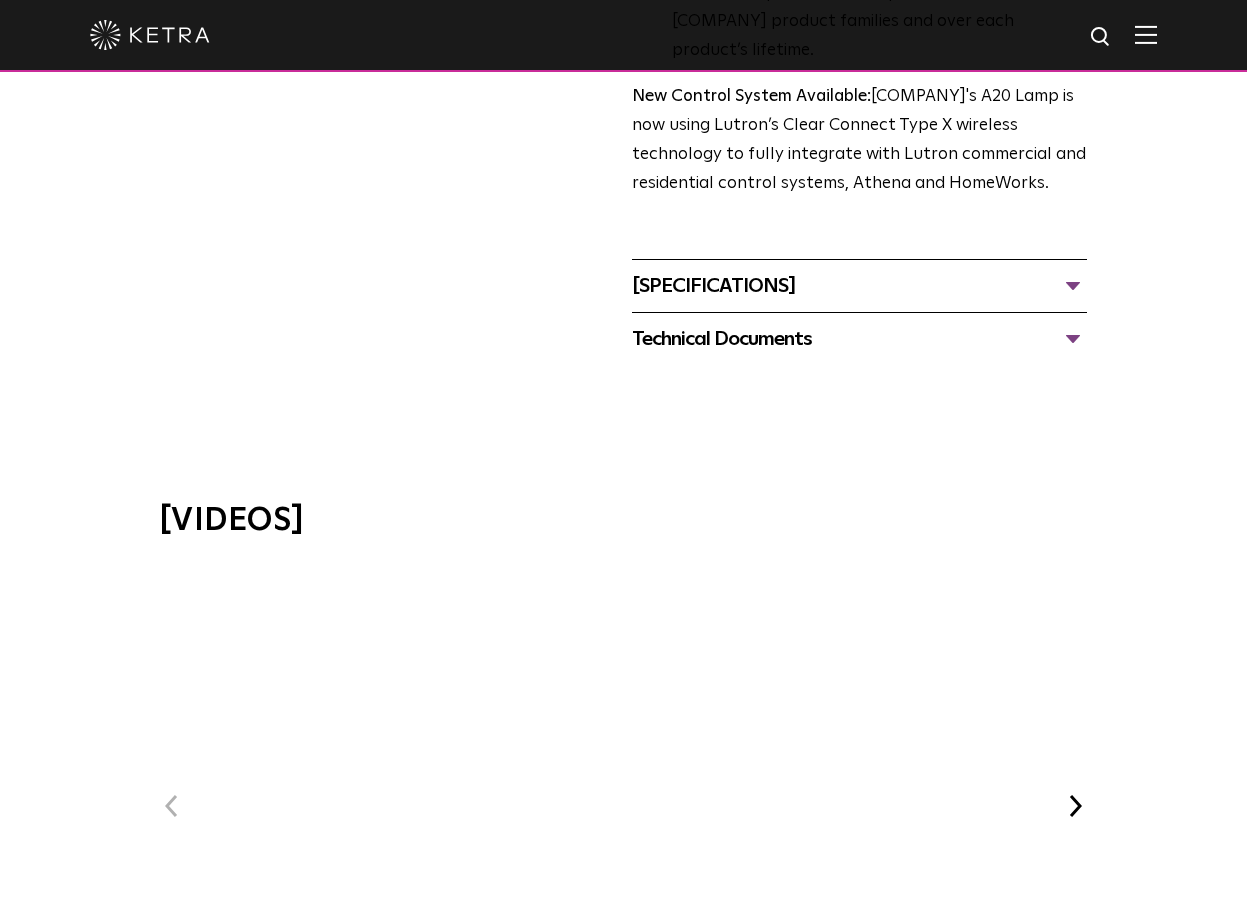 scroll, scrollTop: 1000, scrollLeft: 0, axis: vertical 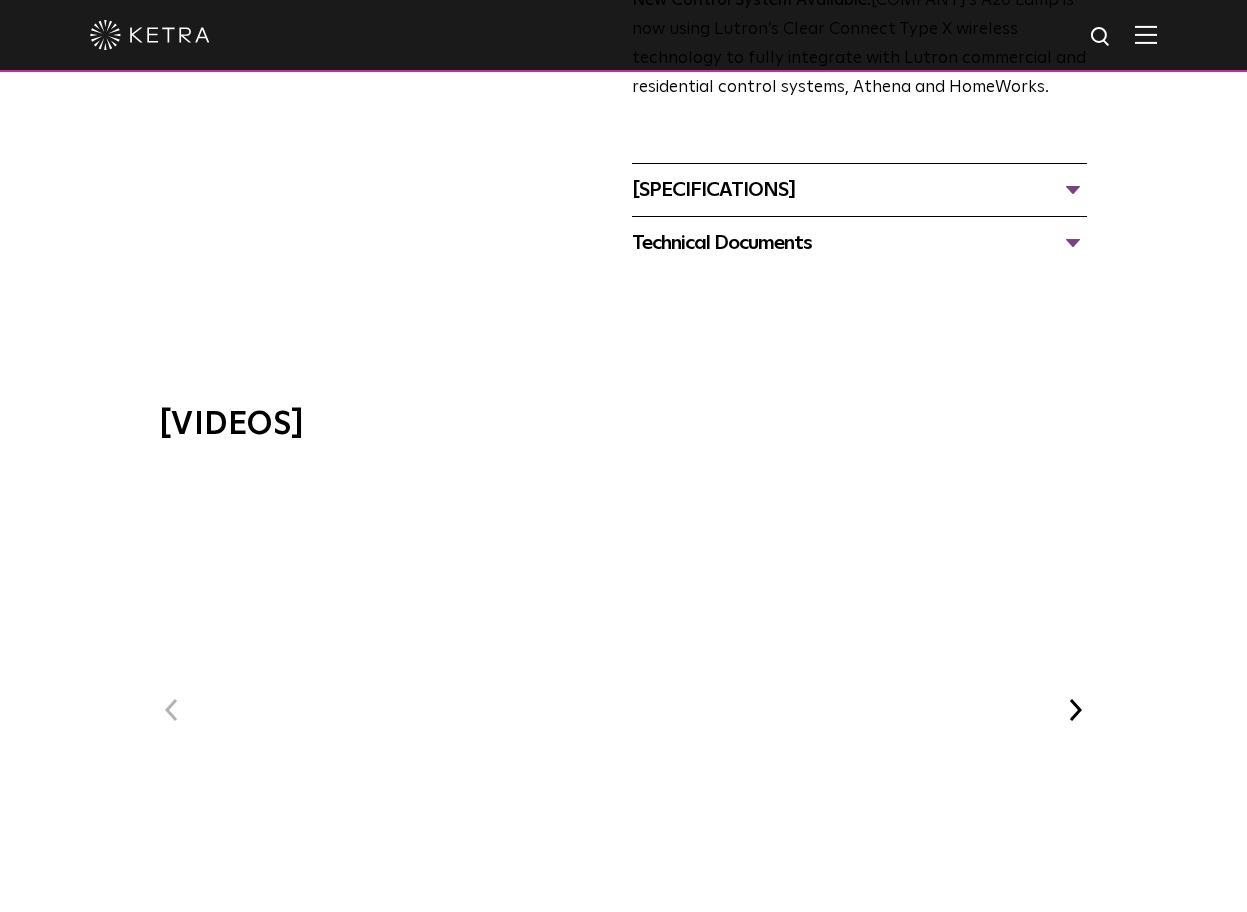 click on "Technical Documents" at bounding box center [859, 243] 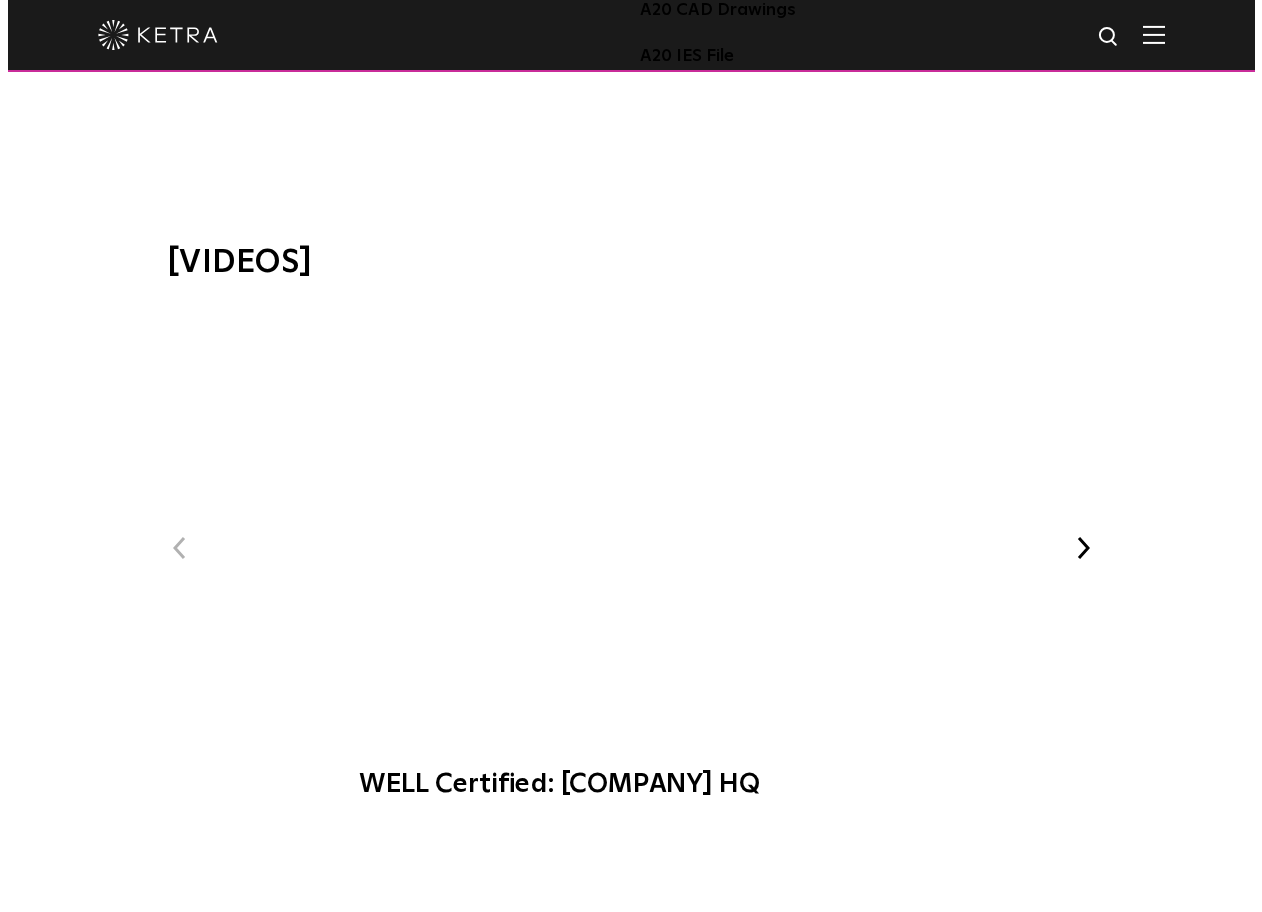 scroll, scrollTop: 1400, scrollLeft: 0, axis: vertical 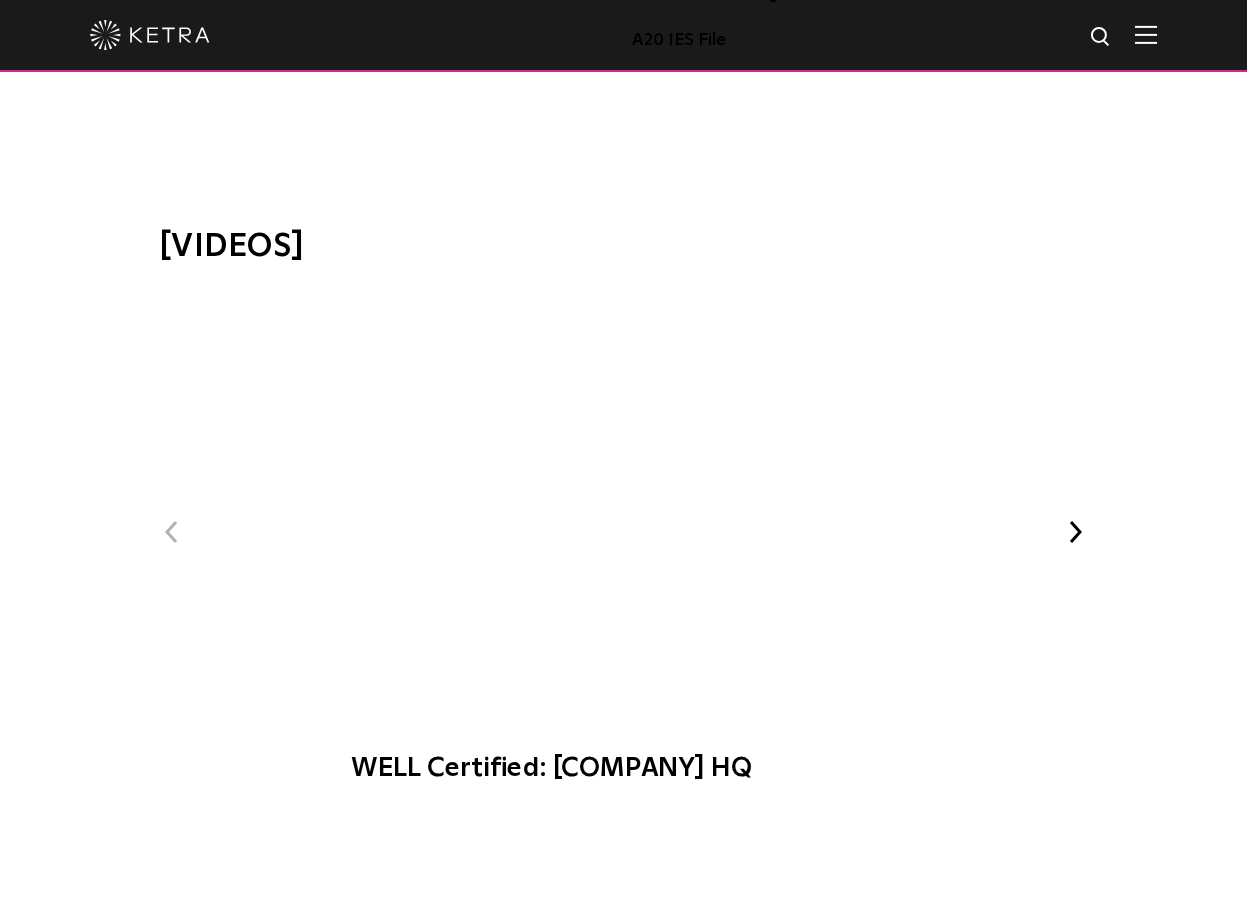 click on "WELL Certified: [COMPANY] HQ" at bounding box center (623, 549) 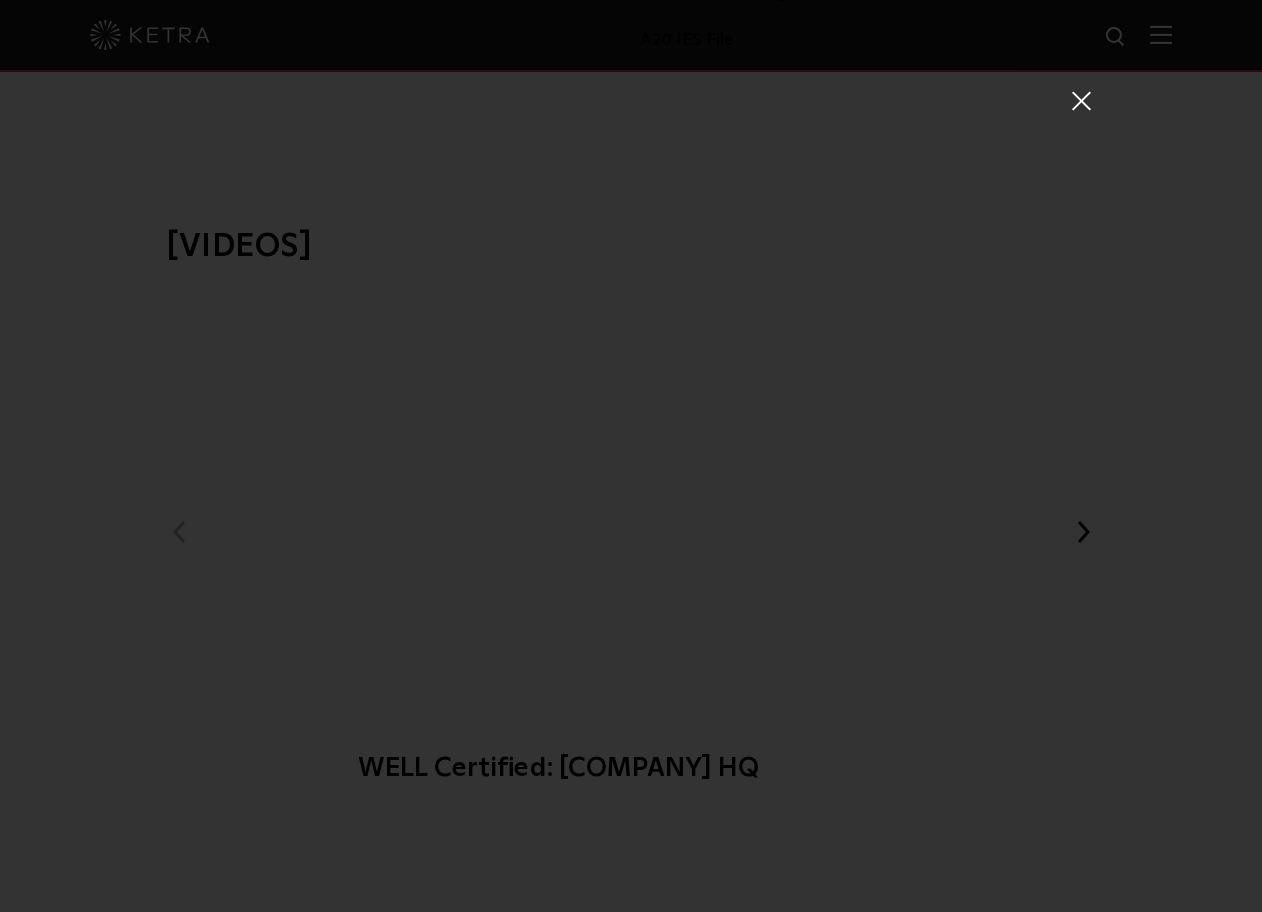 click at bounding box center (1080, 100) 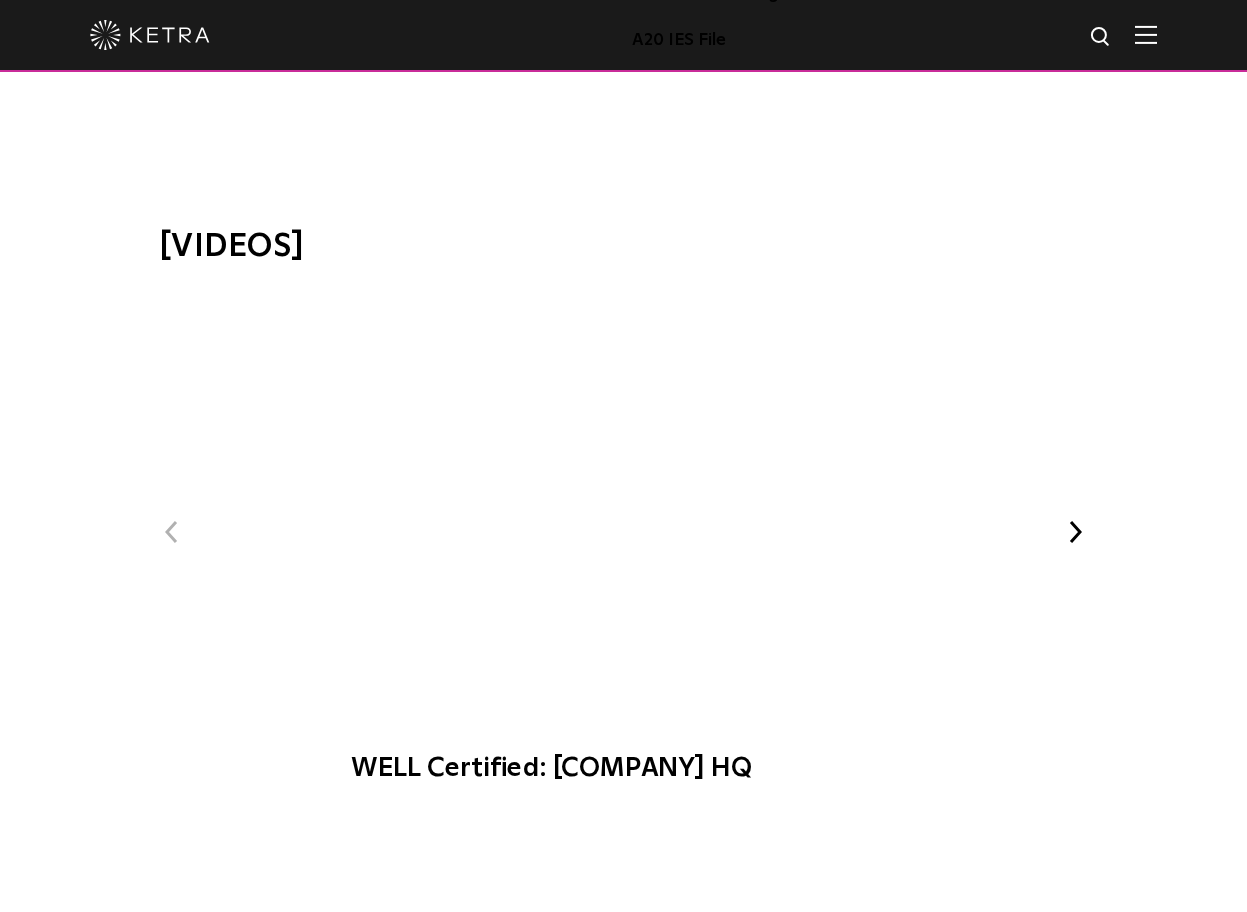 click on "Previous
WELL Certified: [COMPANY] HQ
[PERSON] at Bodyrok Fitness Studio
Next" at bounding box center (624, 549) 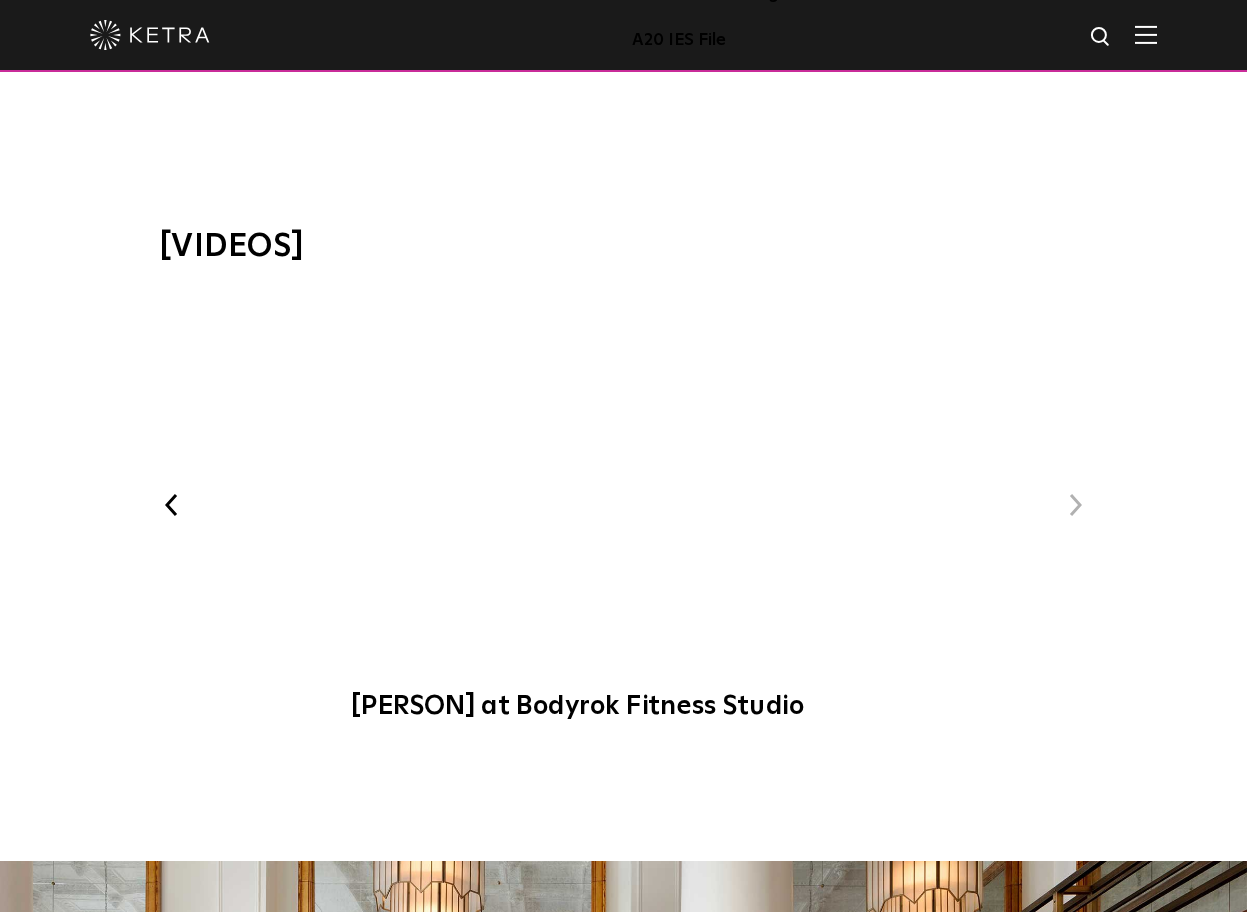 click on "Previous
WELL Certified: [COMPANY] HQ
[PERSON] at Bodyrok Fitness Studio
Next" at bounding box center (624, 519) 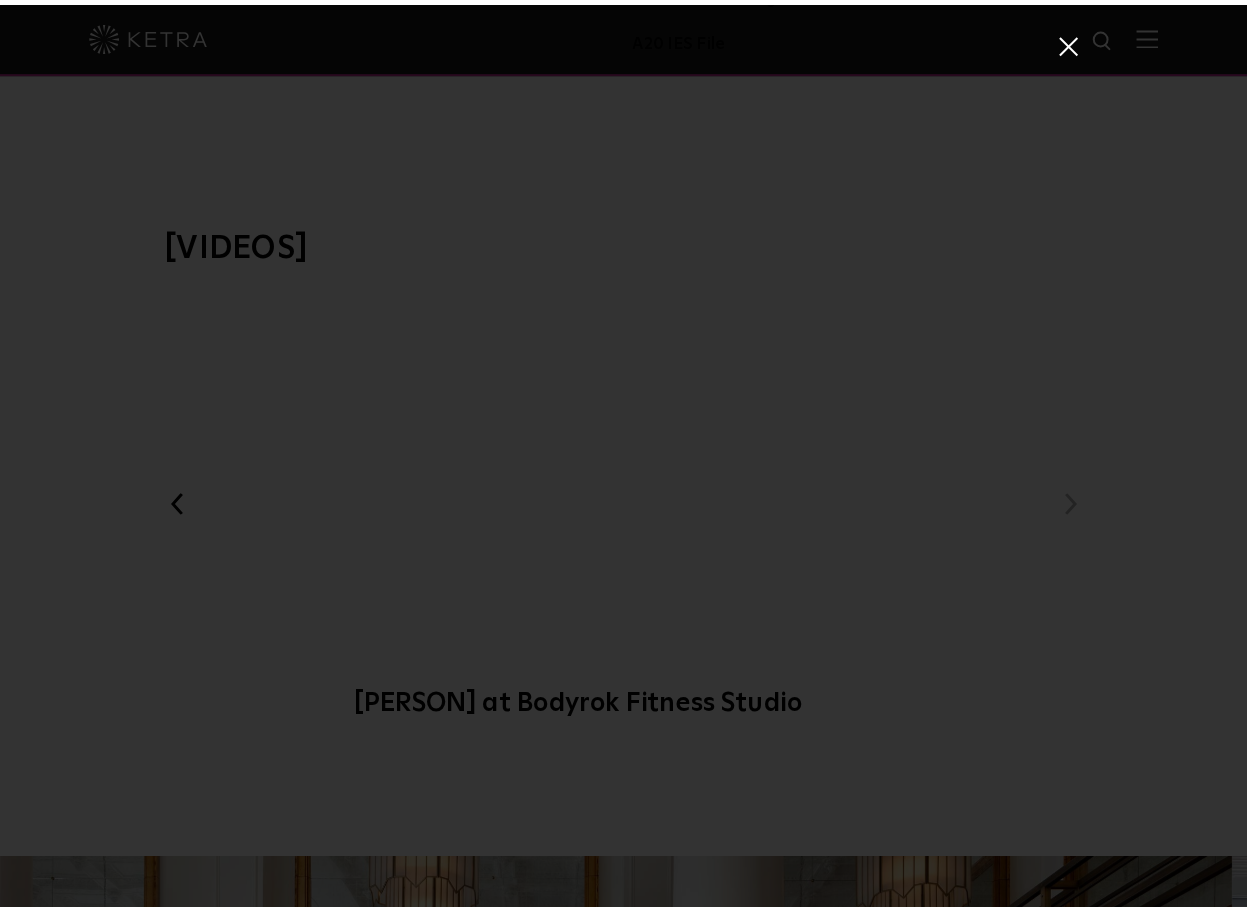 scroll, scrollTop: 60, scrollLeft: 0, axis: vertical 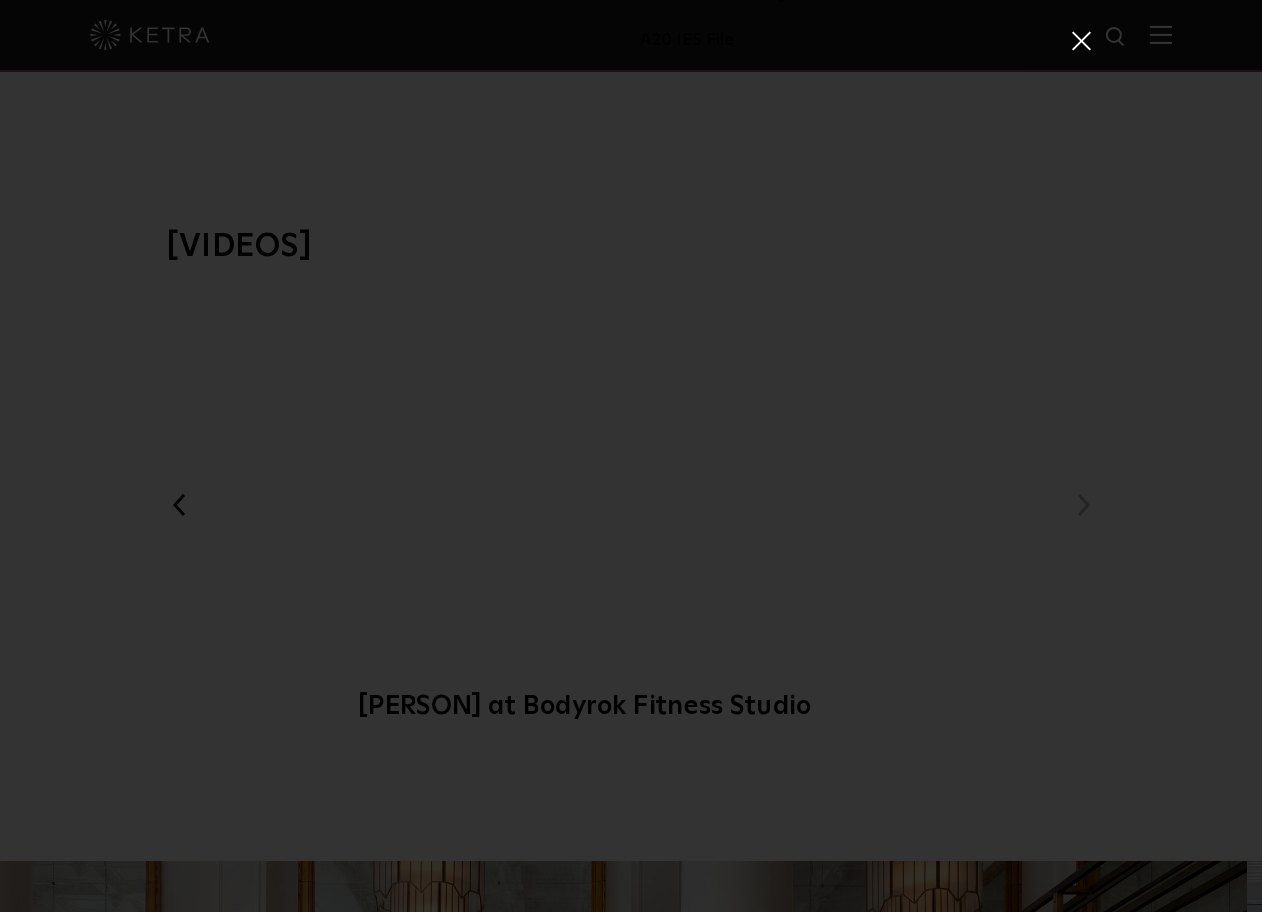 click at bounding box center (1080, 40) 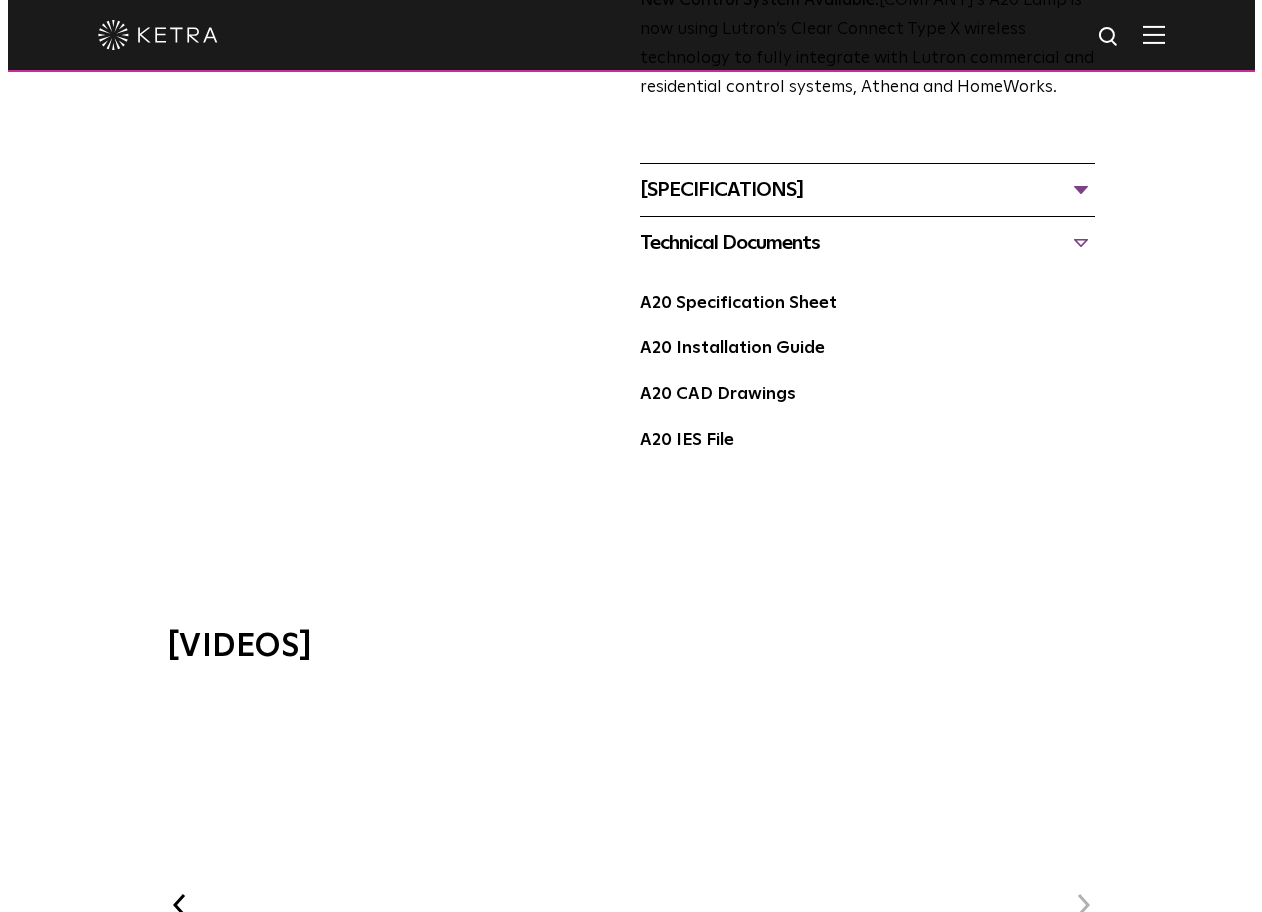 scroll, scrollTop: 1500, scrollLeft: 0, axis: vertical 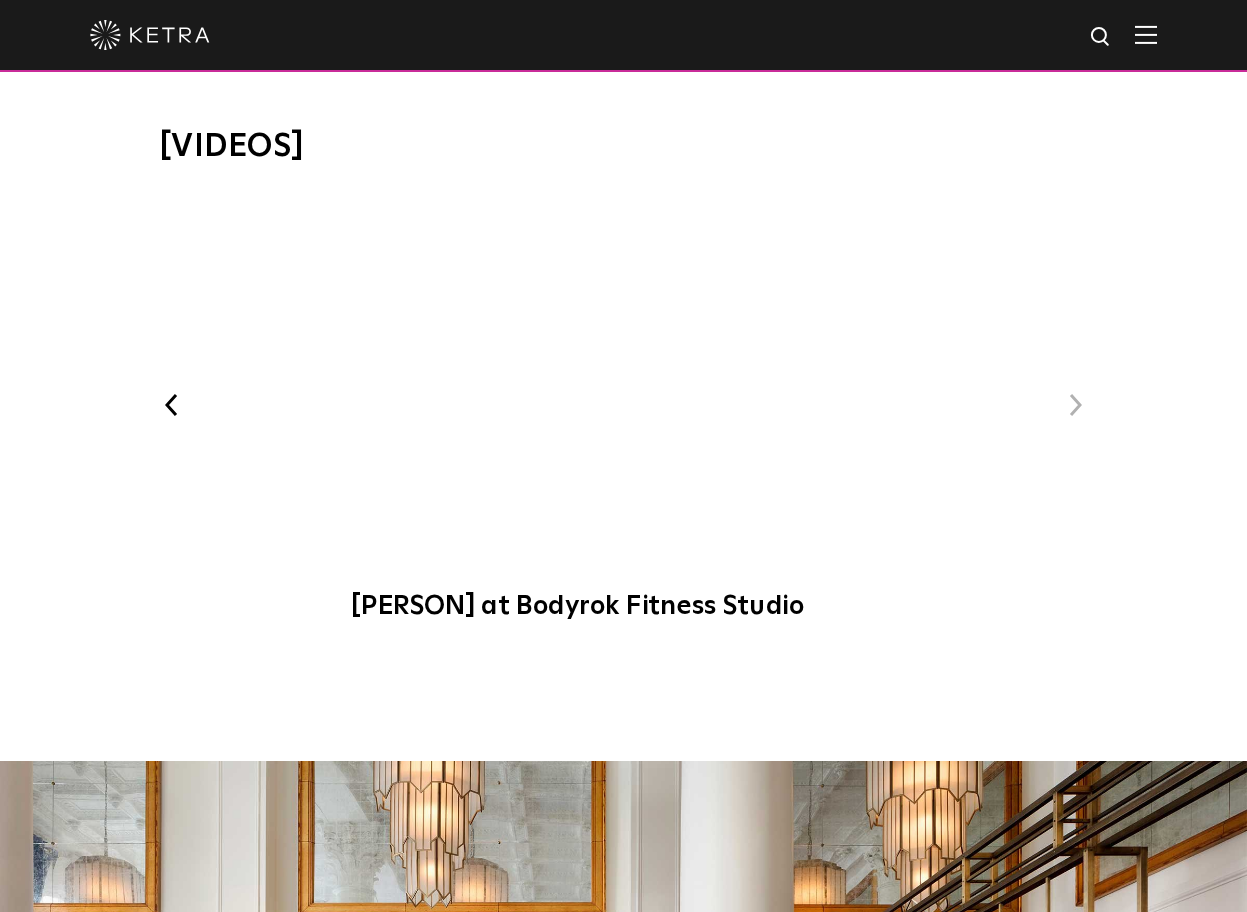 click on "WELL Certified: [COMPANY] HQ" at bounding box center (461, 399) 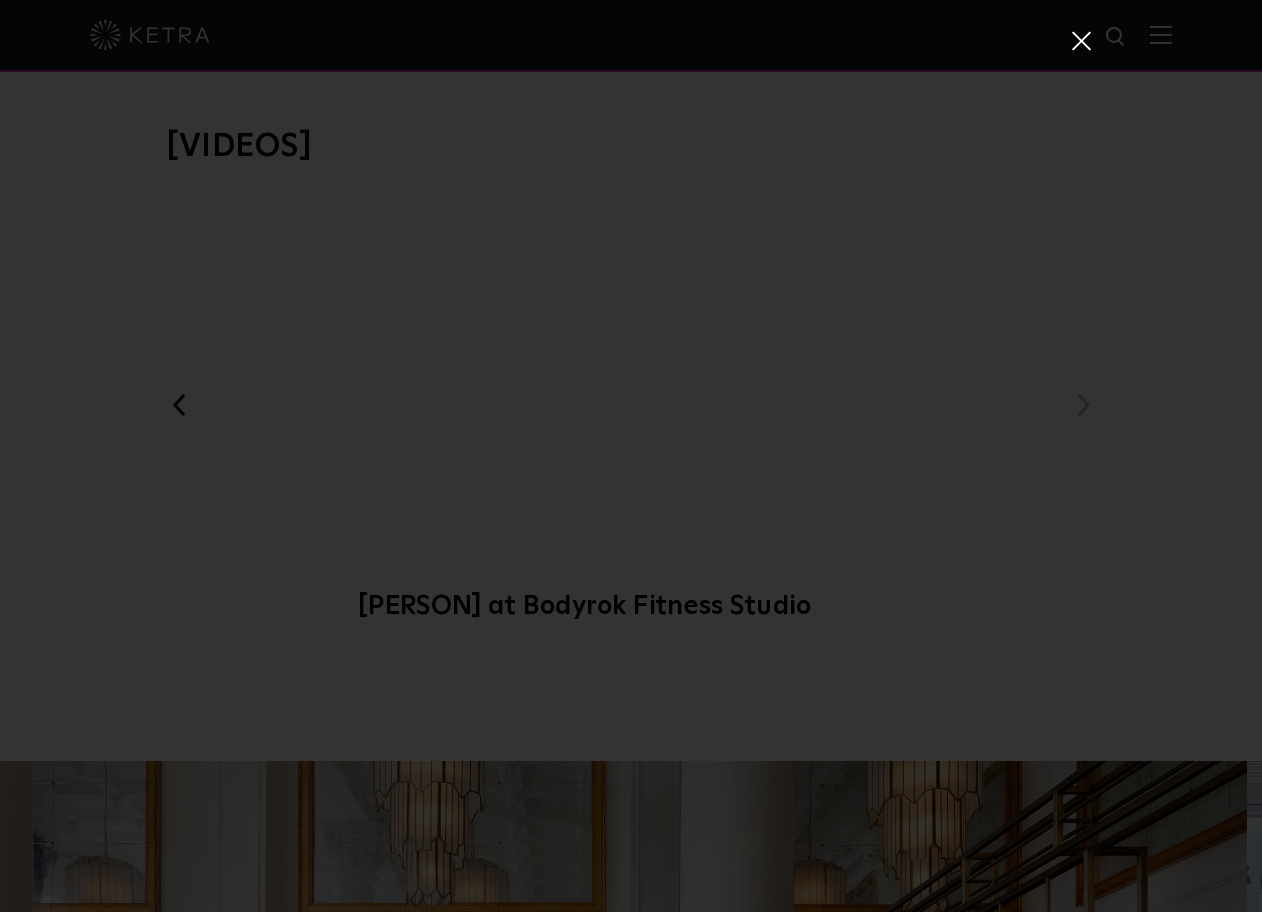 click on "WELL Certified: [COMPANY] HQ" at bounding box center [631, 456] 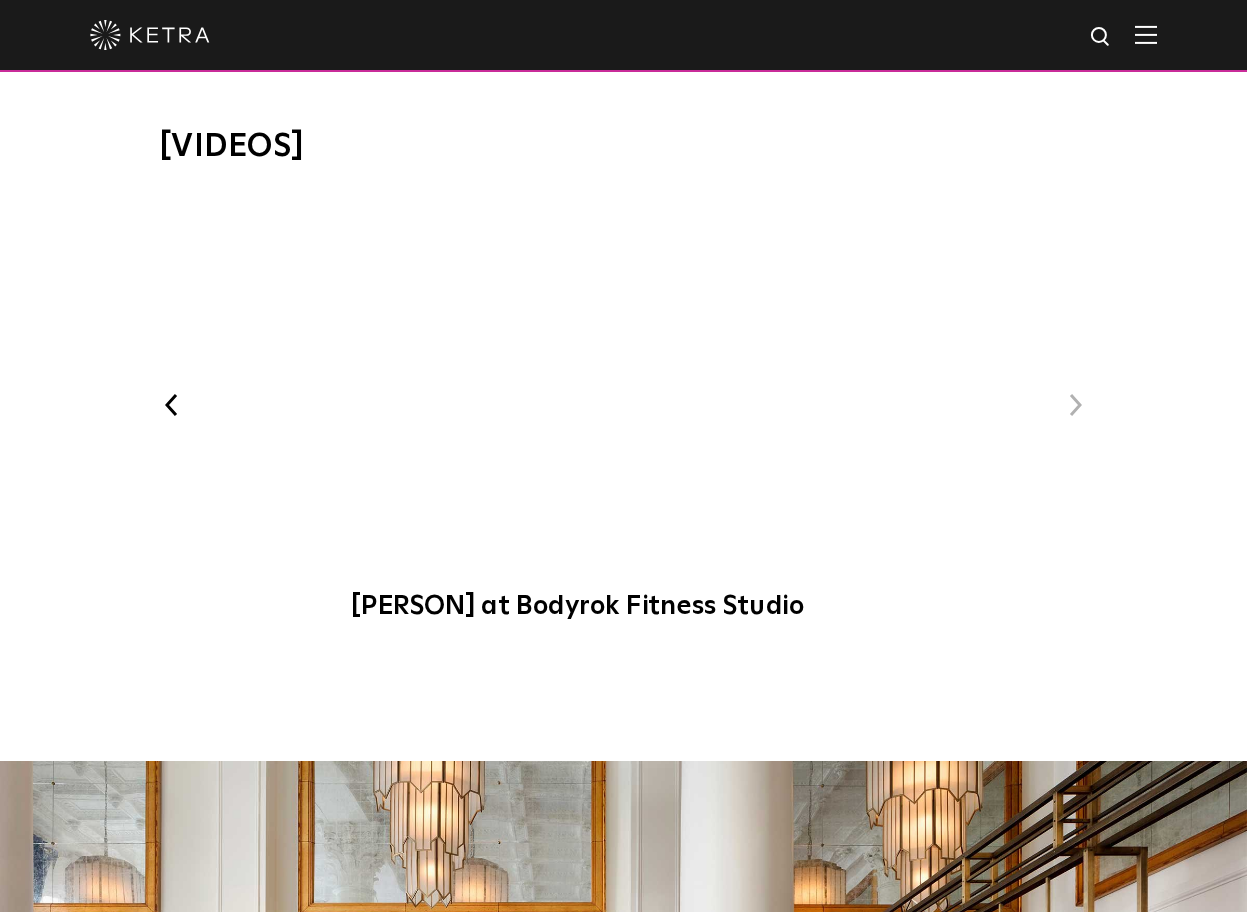 click on "WELL Certified: [COMPANY] HQ" at bounding box center (461, 399) 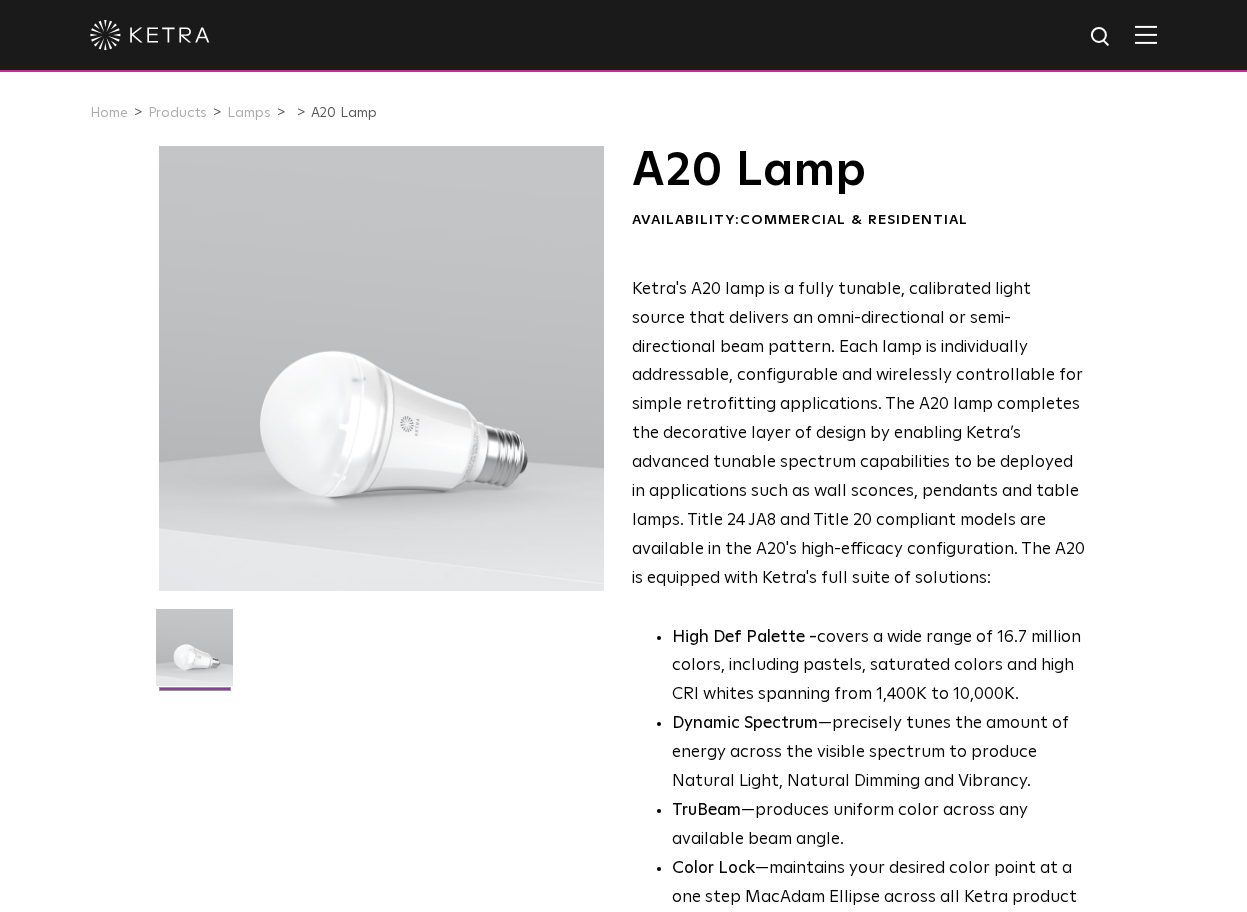 scroll, scrollTop: 0, scrollLeft: 0, axis: both 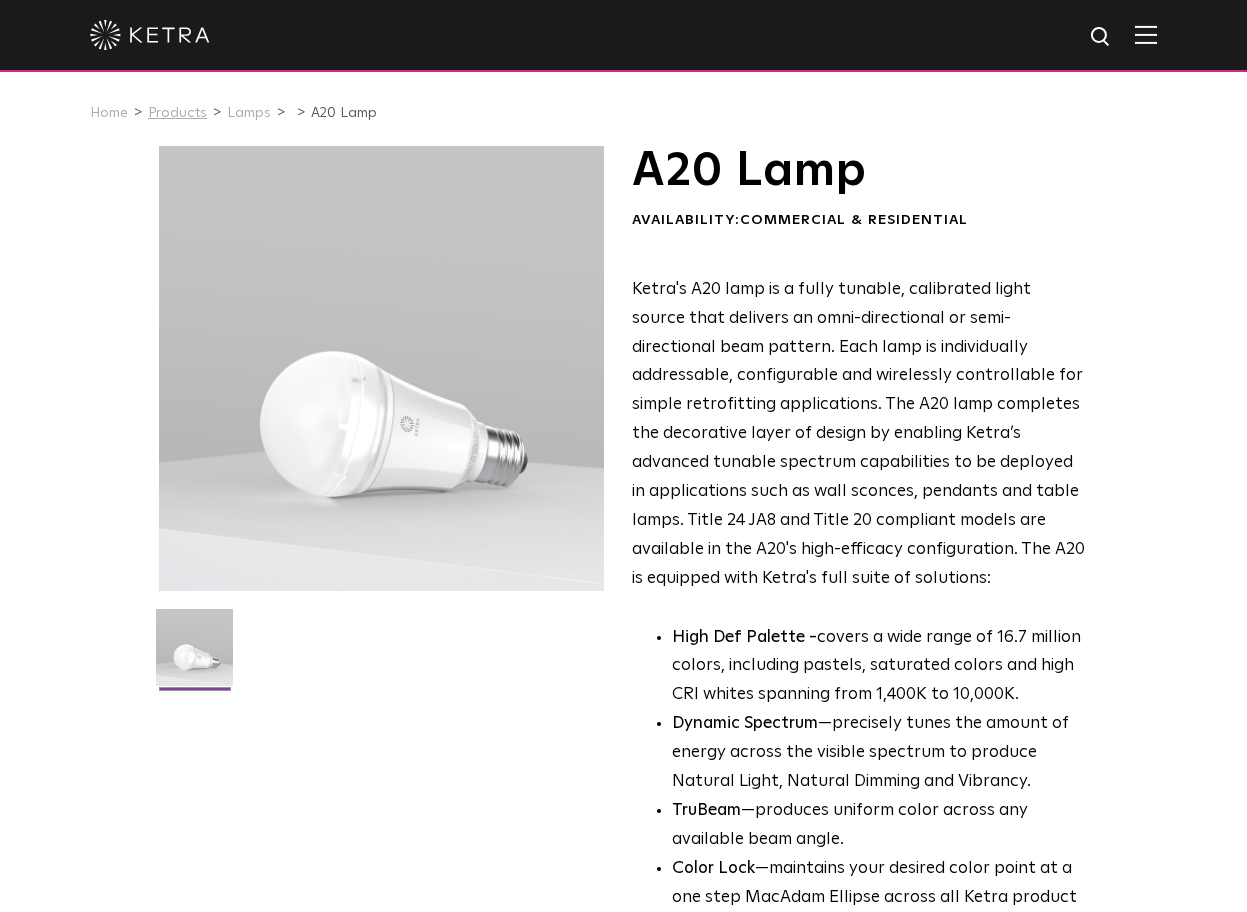 click on "Products" at bounding box center [177, 113] 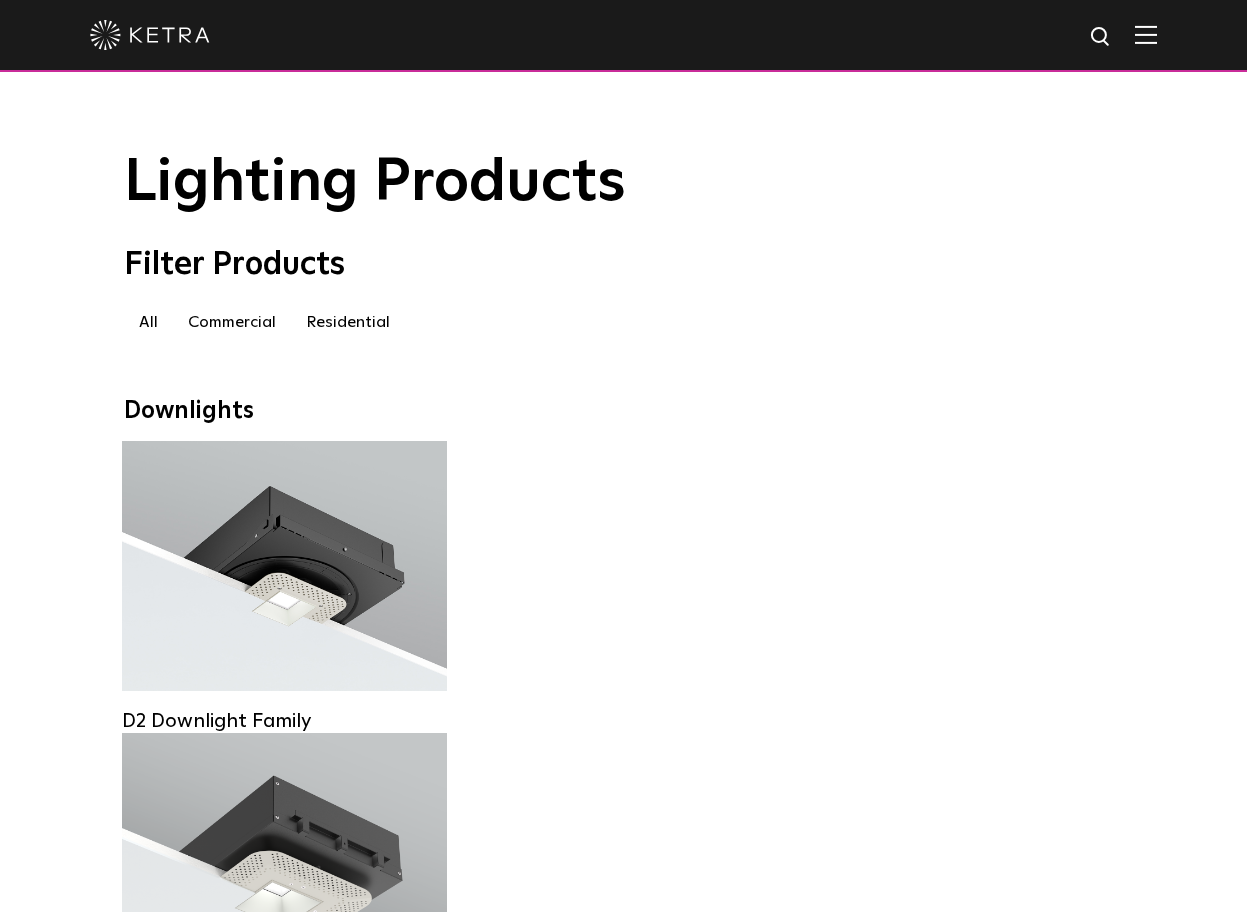 scroll, scrollTop: 0, scrollLeft: 0, axis: both 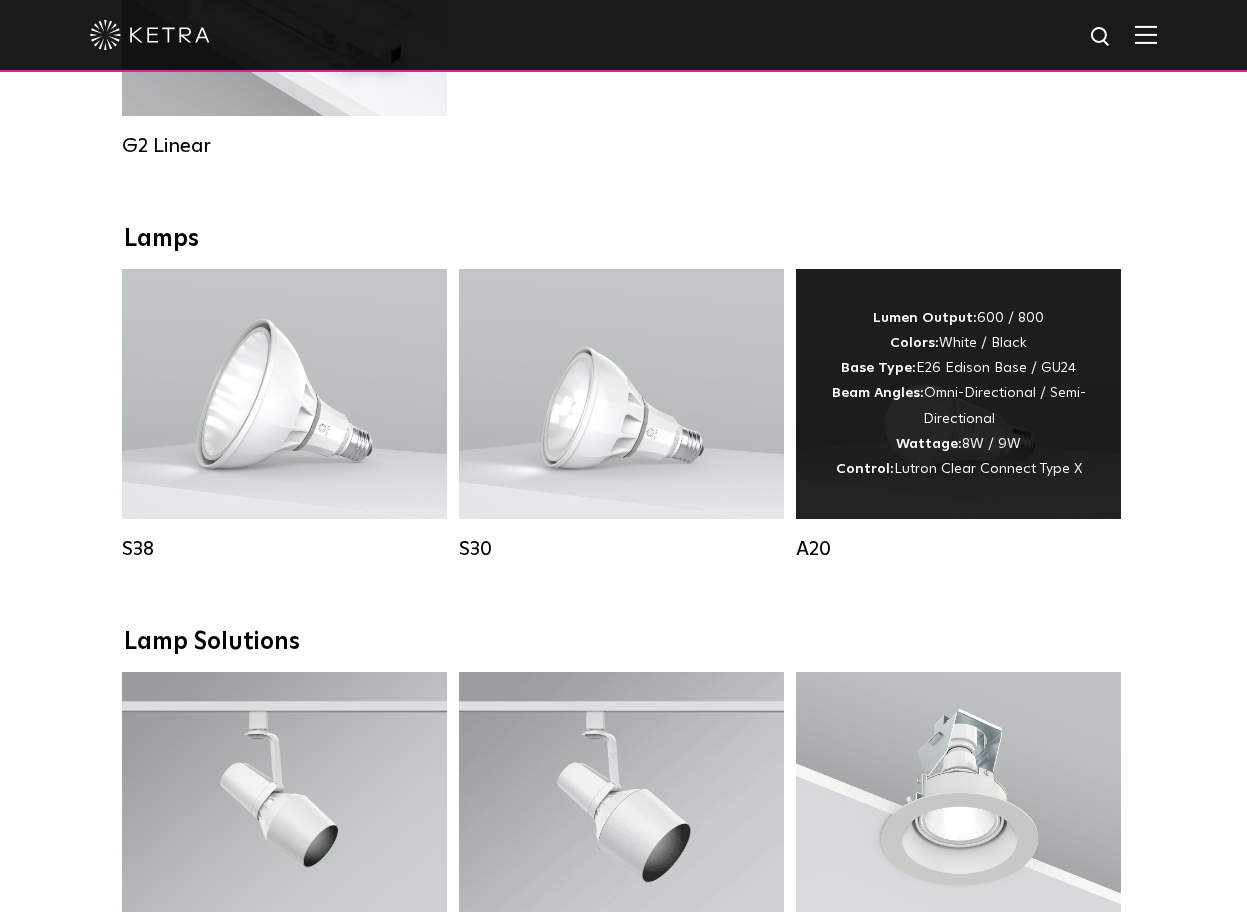 click on "Lumen Output:  600 / 800 Colors:  White / Black Base Type:  E26 Edison Base / GU24 Beam Angles:  Omni-Directional / Semi-Directional Wattage:  8W / 9W Control:  Lutron Clear Connect Type X" at bounding box center [958, 394] 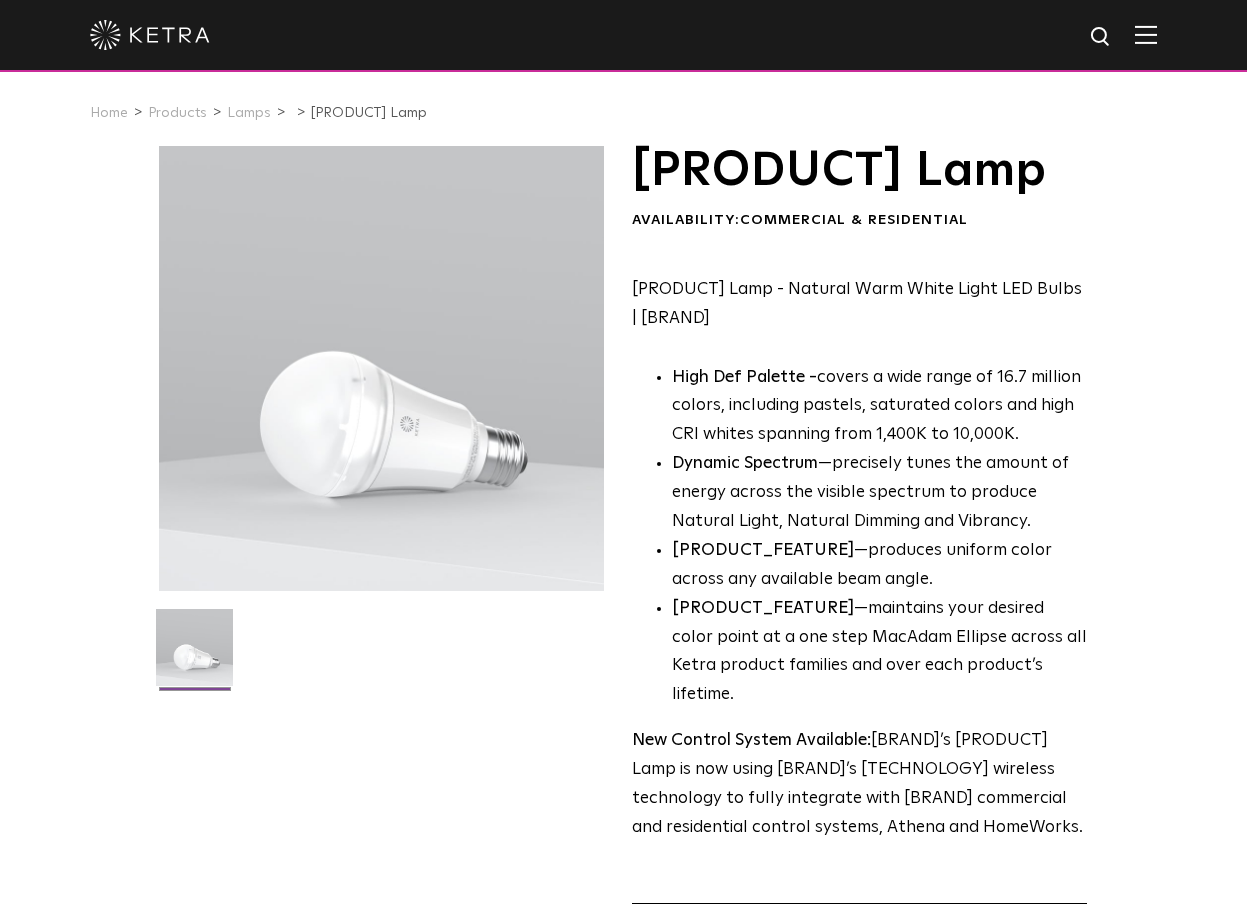 scroll, scrollTop: 0, scrollLeft: 0, axis: both 